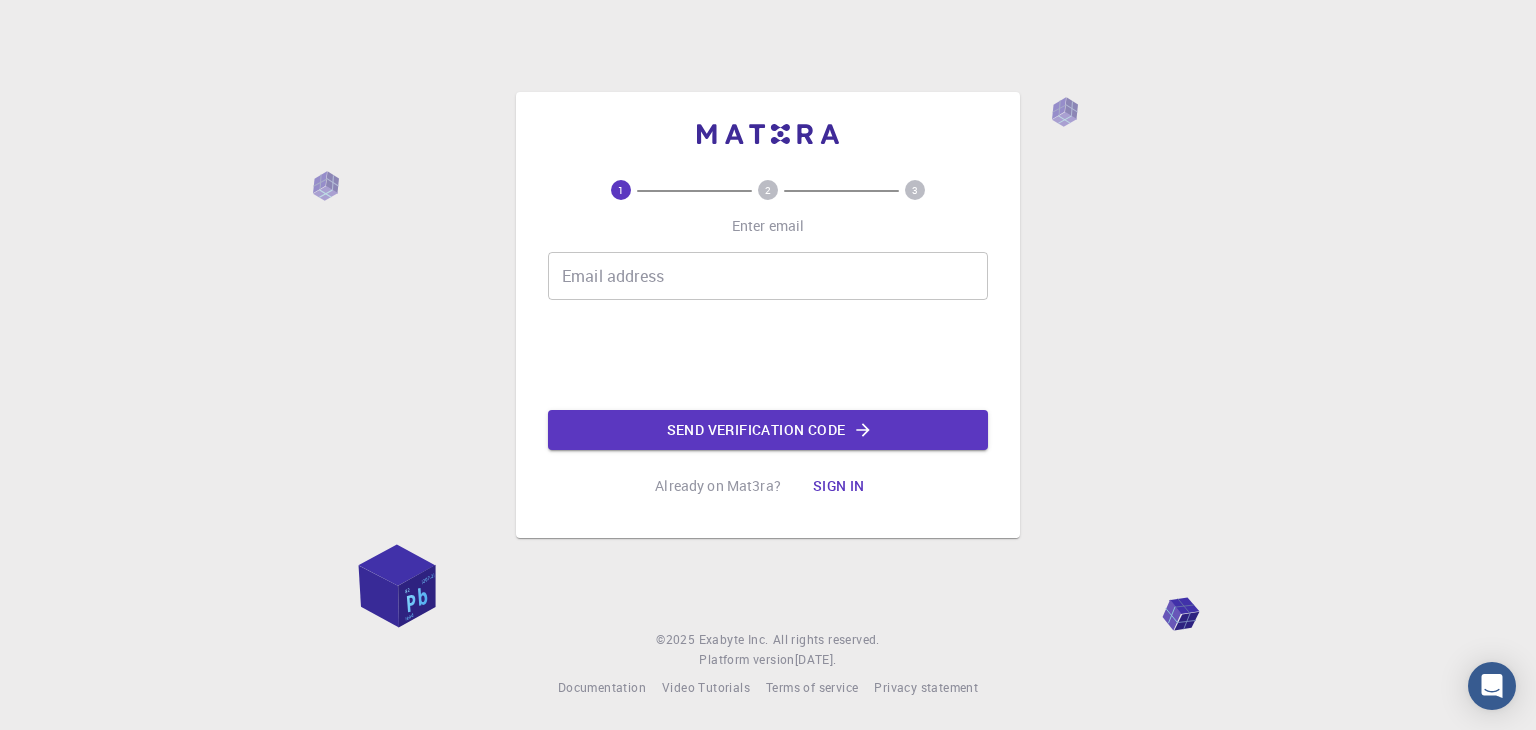 scroll, scrollTop: 0, scrollLeft: 0, axis: both 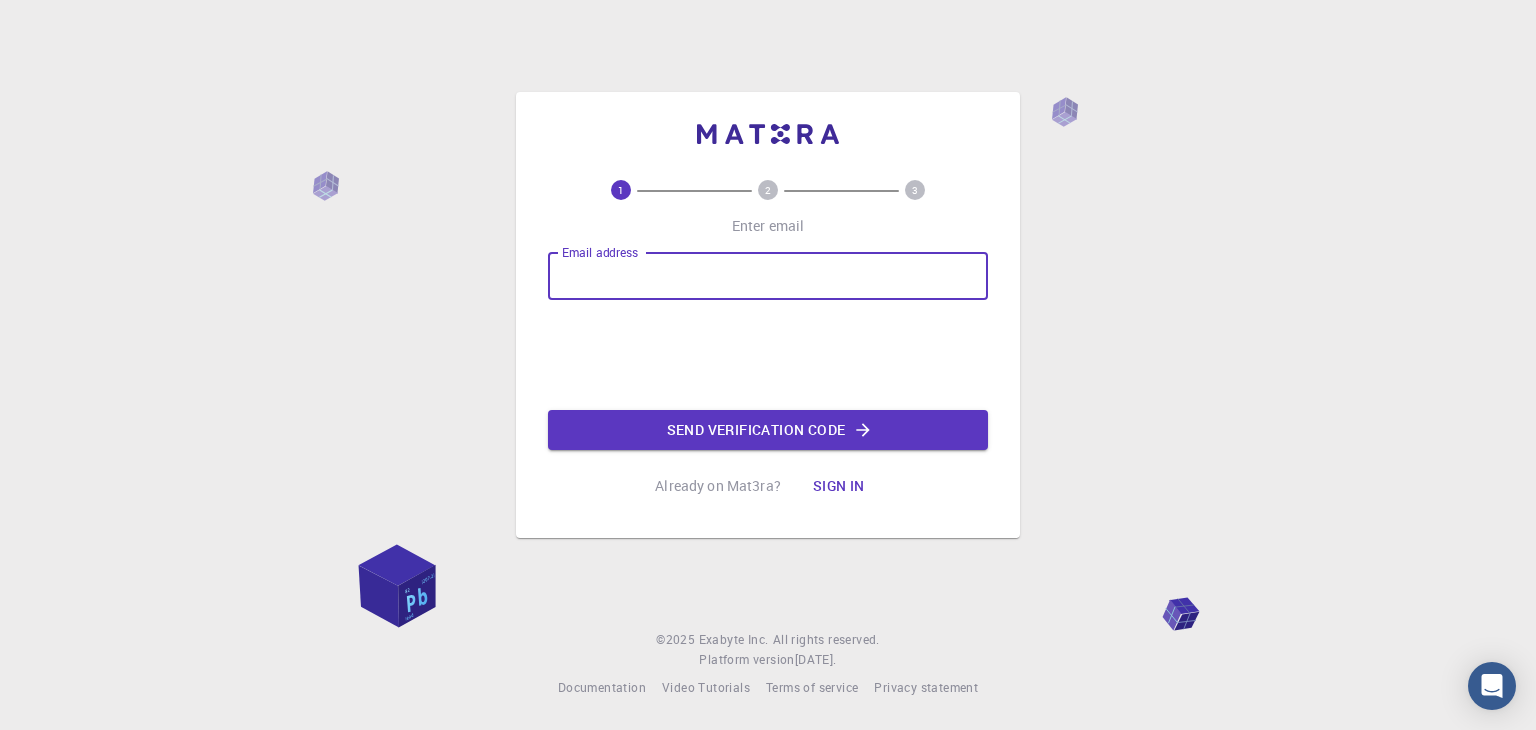 type on "[EMAIL_ADDRESS][DOMAIN_NAME]" 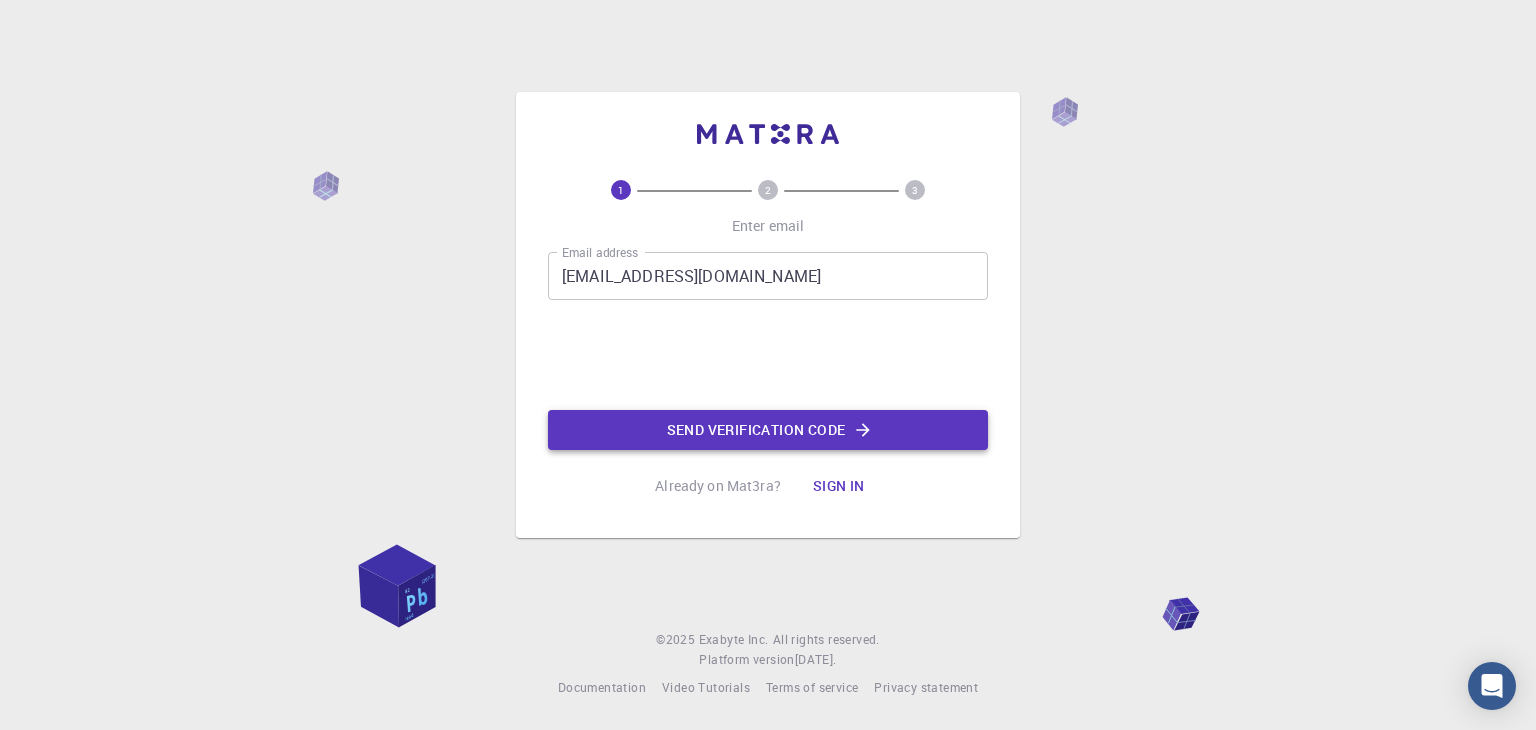 click on "Send verification code" 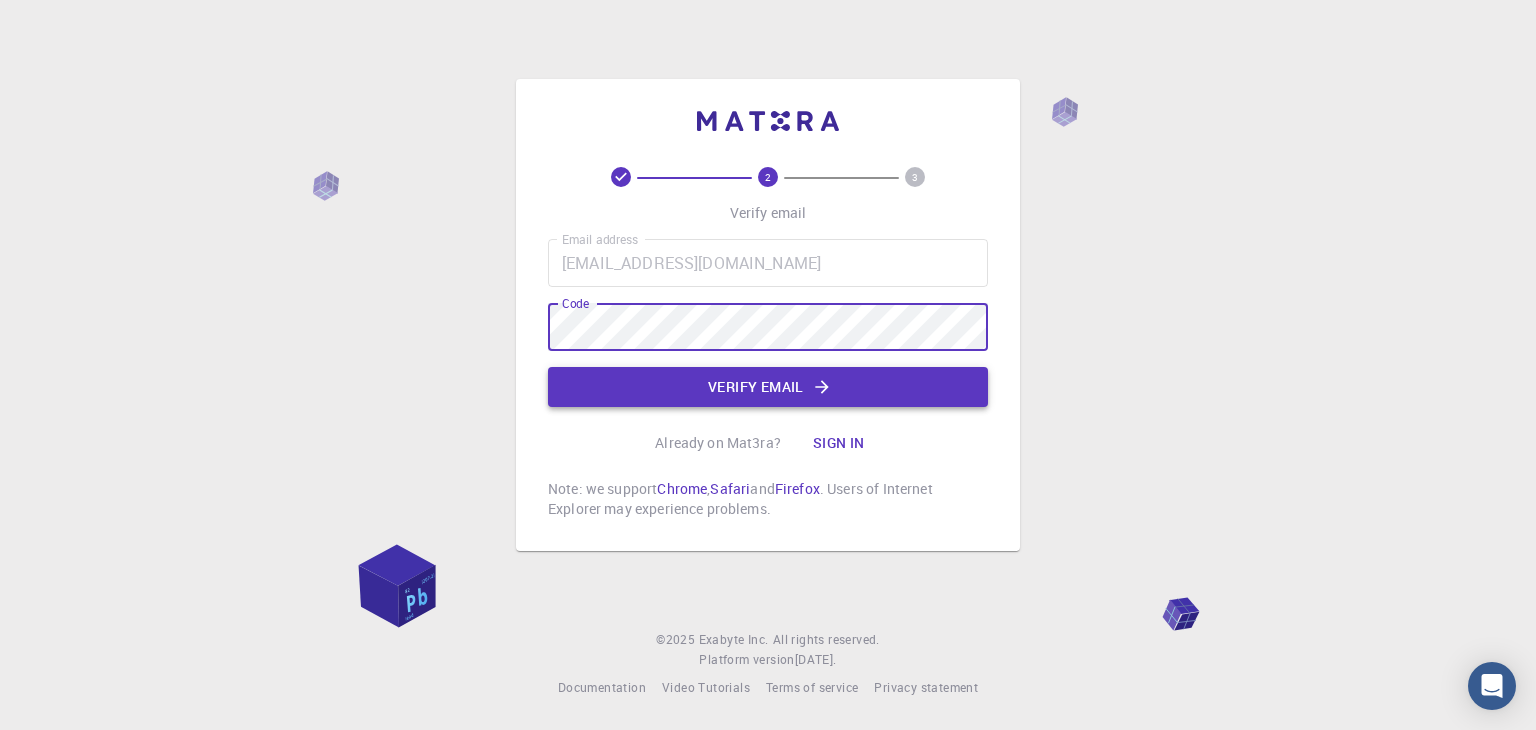 click on "Verify email" 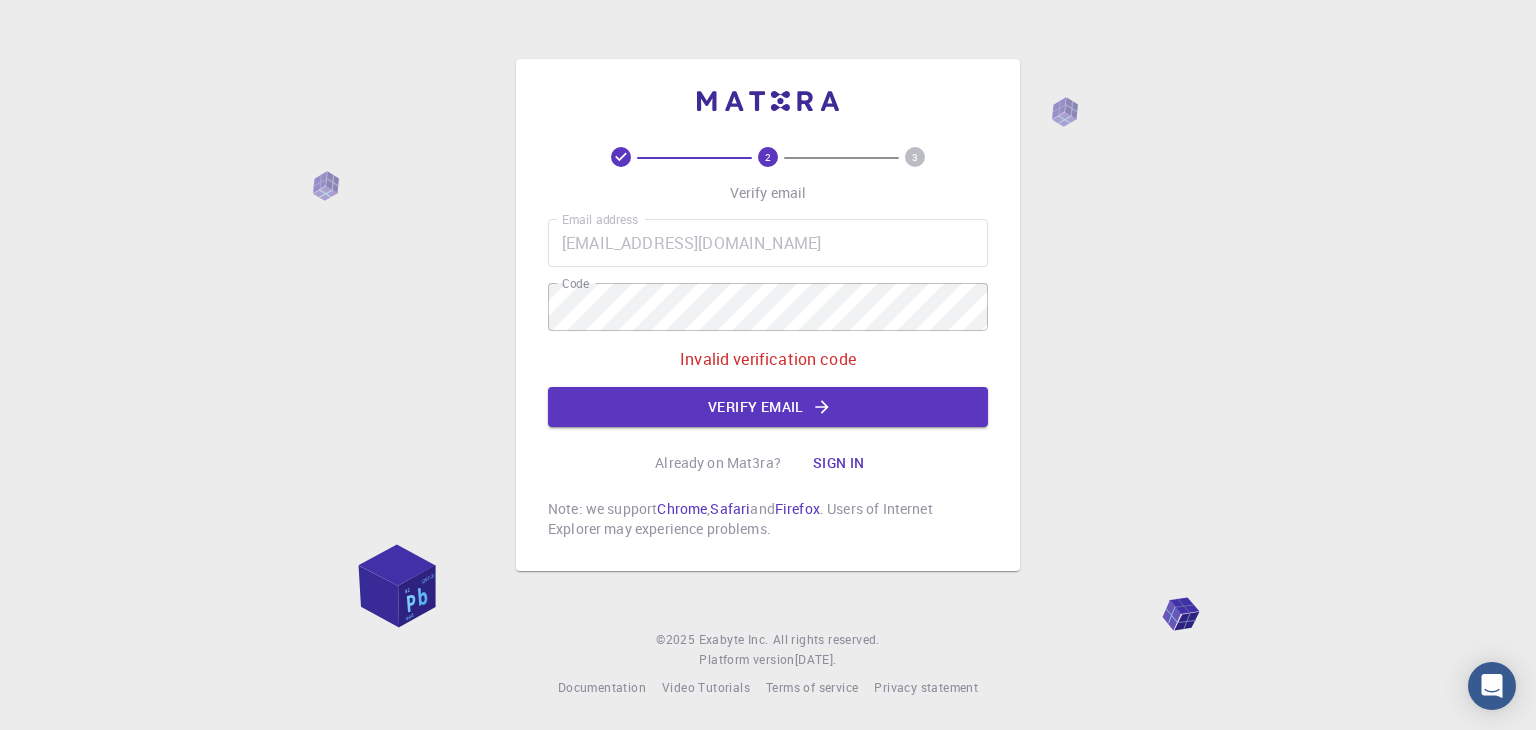 click on "2 3 Verify email Email address [EMAIL_ADDRESS][DOMAIN_NAME] Email address Code Code Invalid verification code Verify email Already on Mat3ra? Sign in Note: we support  Chrome ,  Safari  and  Firefox . Users of Internet Explorer may experience problems. ©  2025   Exabyte Inc.   All rights reserved. Platform version  [DATE] . Documentation Video Tutorials Terms of service Privacy statement" at bounding box center [768, 365] 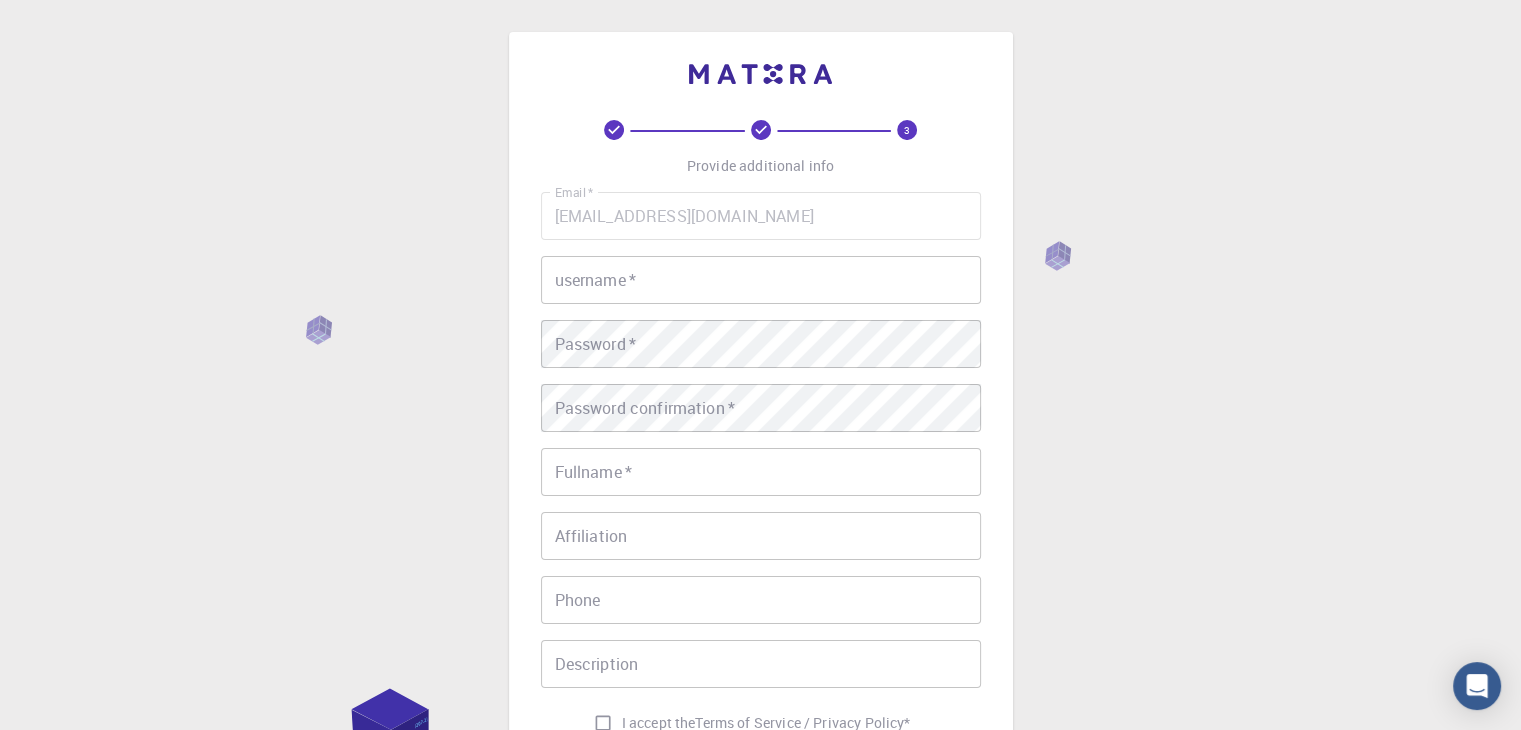 click on "username   *" at bounding box center [761, 280] 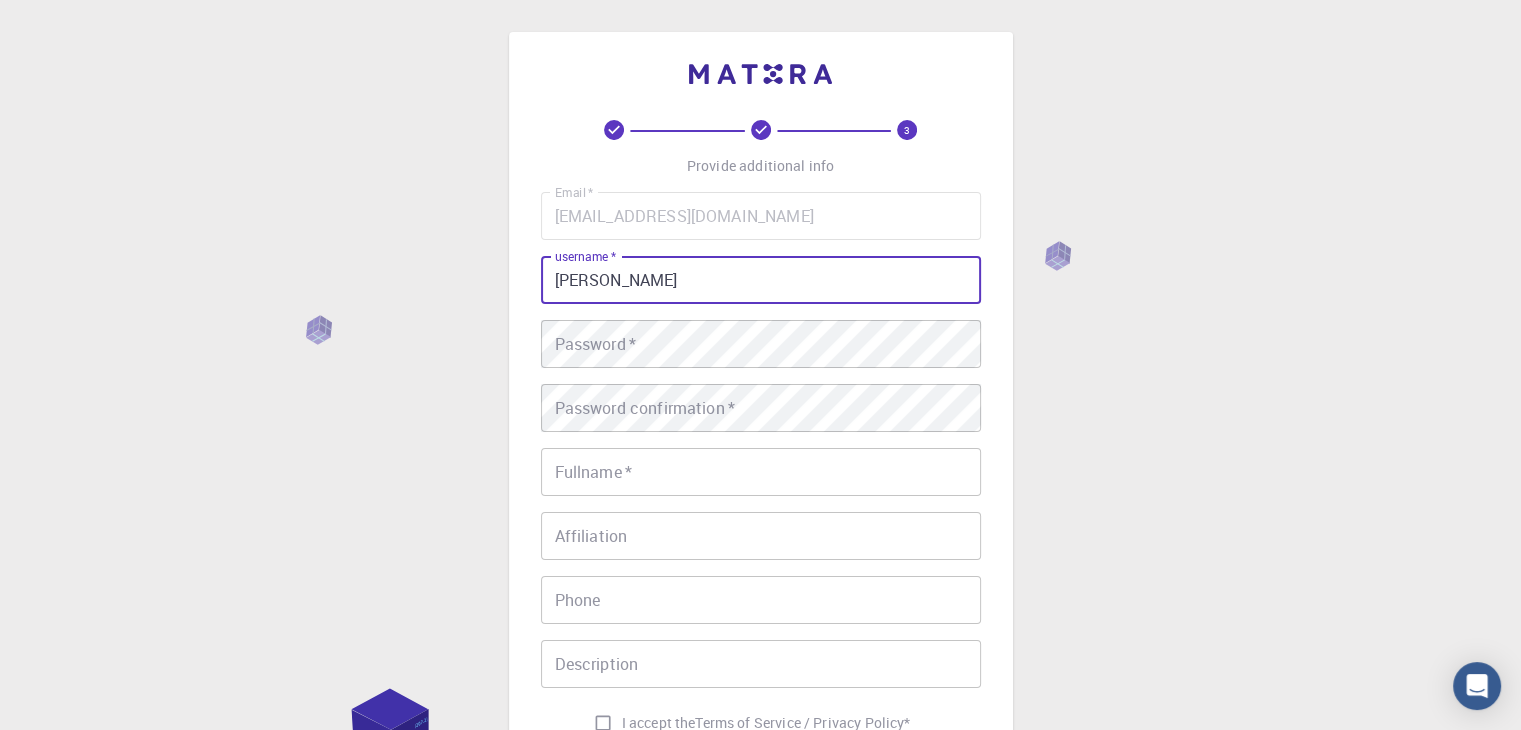type on "[PERSON_NAME]" 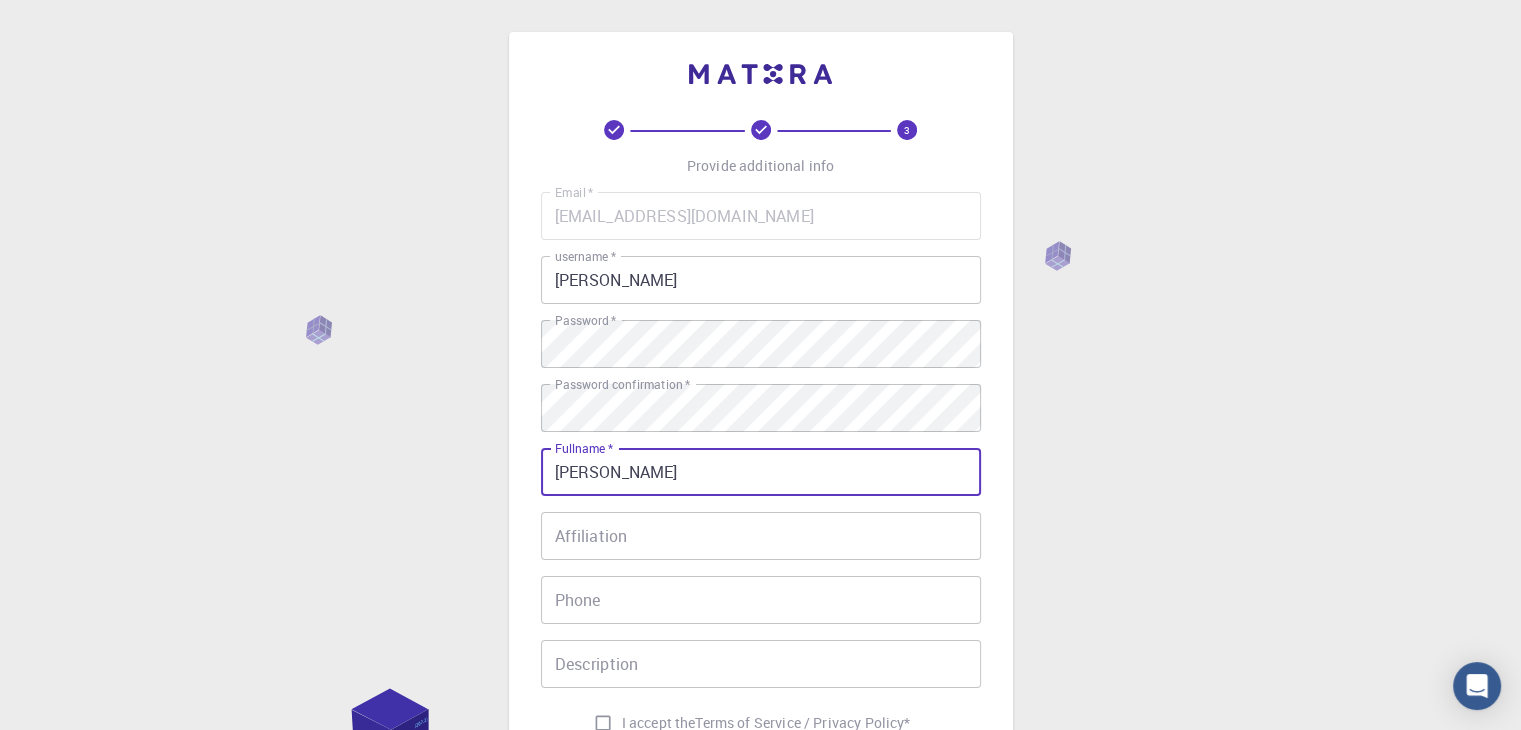 type on "[PERSON_NAME]" 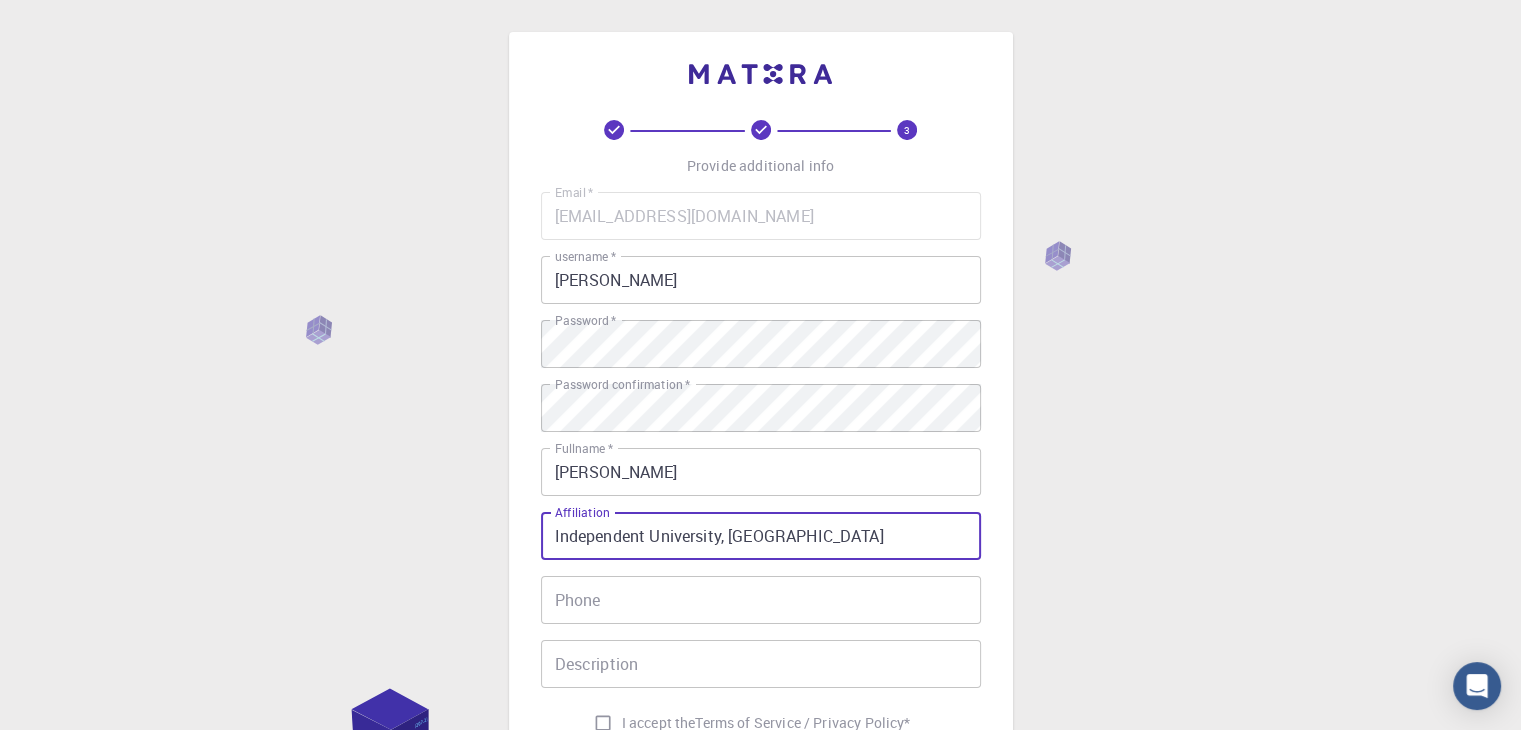 type on "Independent University, [GEOGRAPHIC_DATA]" 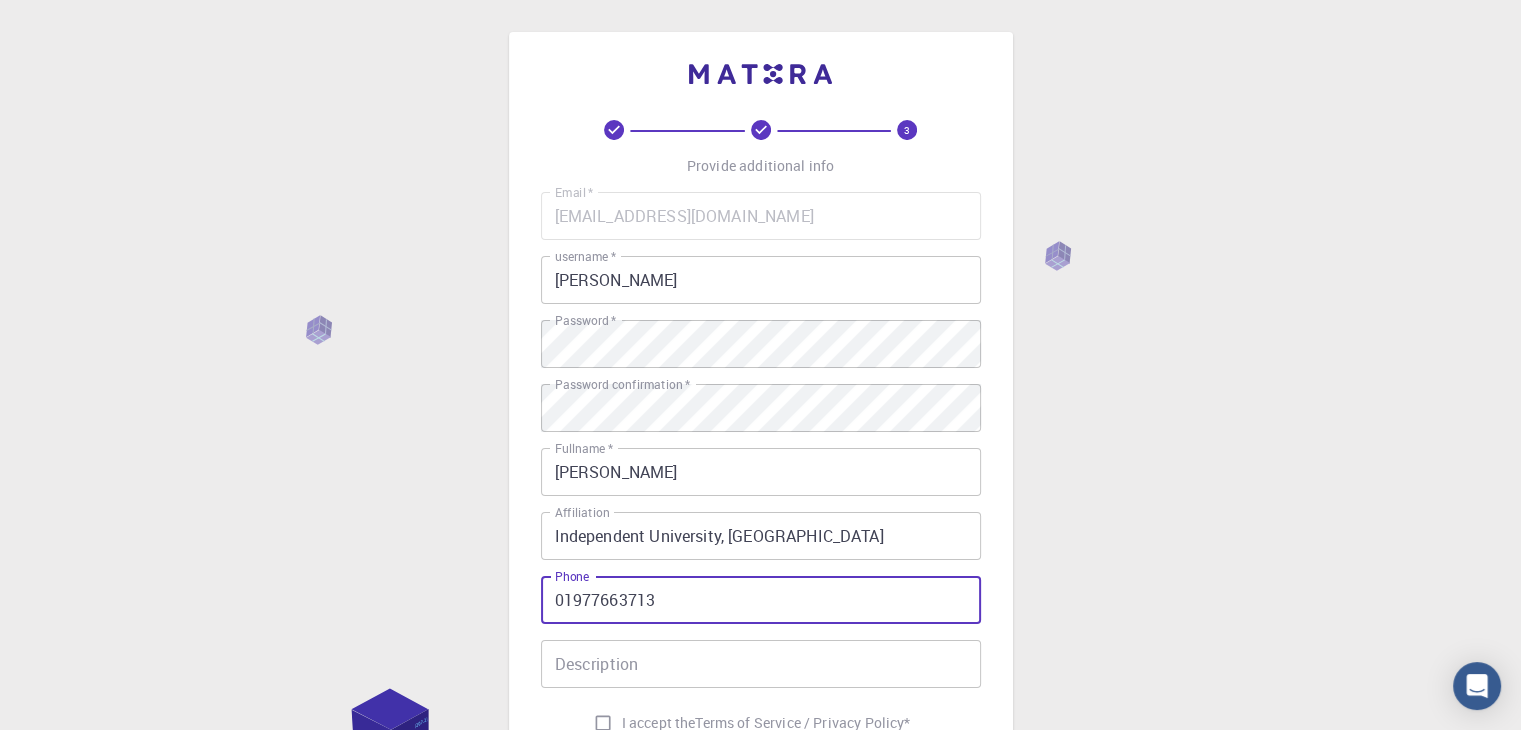 type on "01977663713" 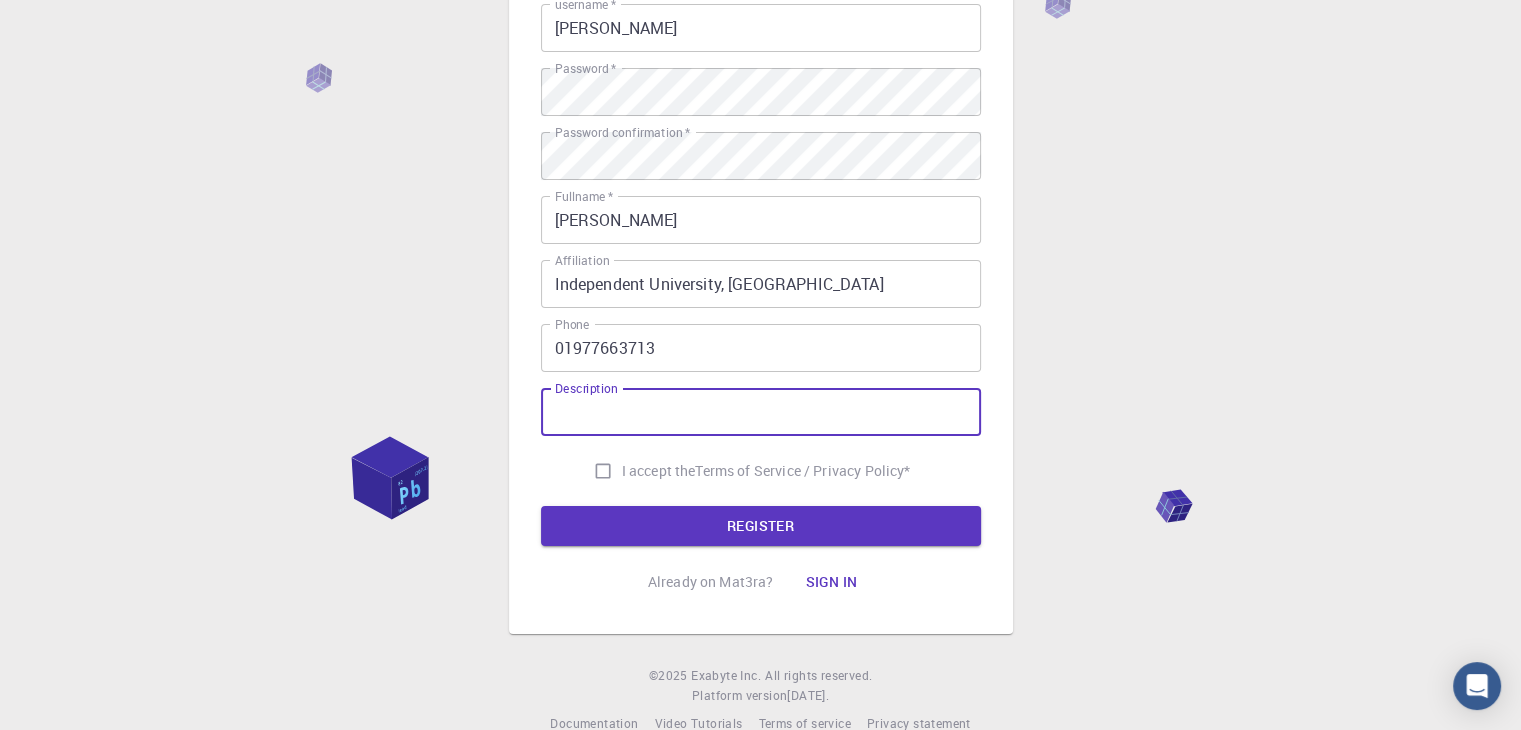 scroll, scrollTop: 288, scrollLeft: 0, axis: vertical 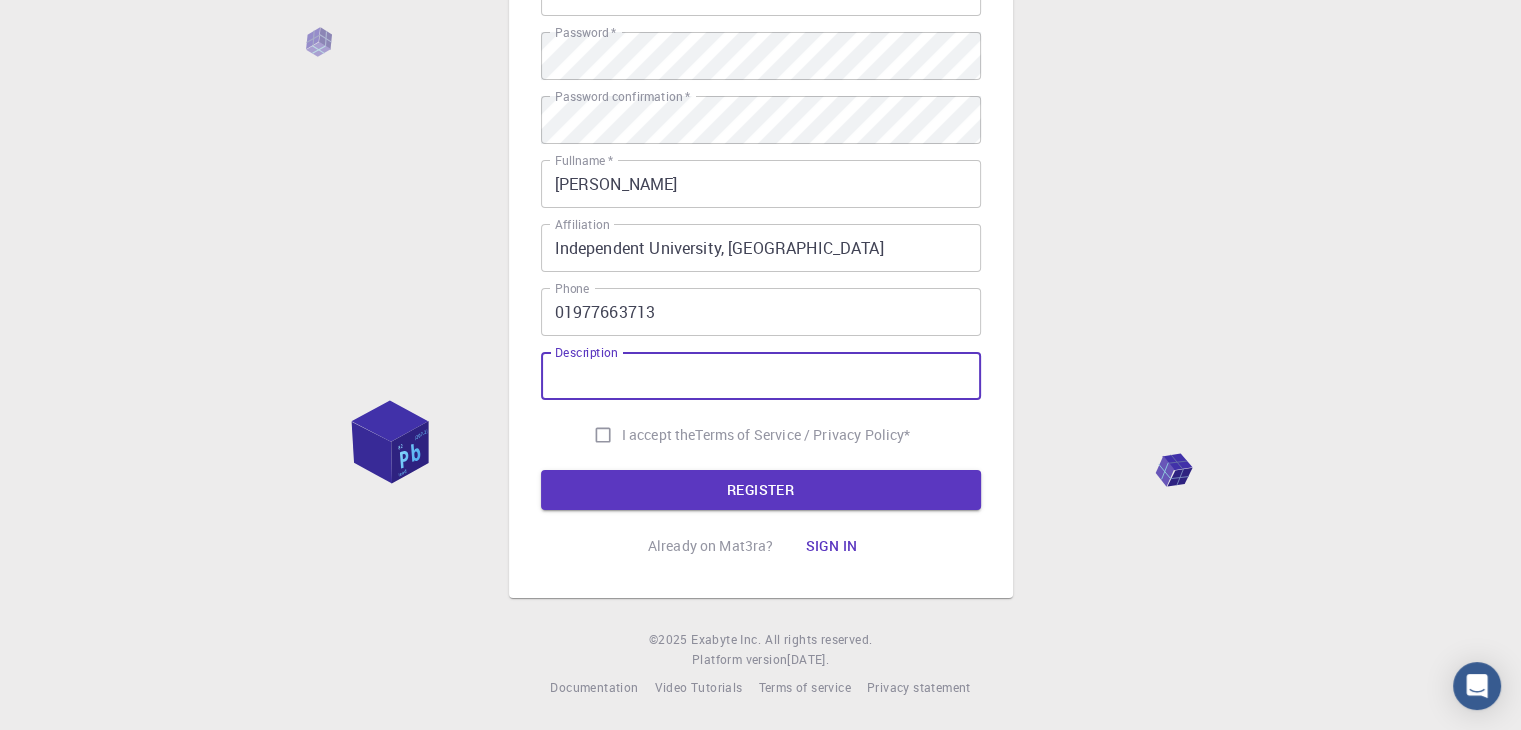 click on "I accept the" at bounding box center (659, 435) 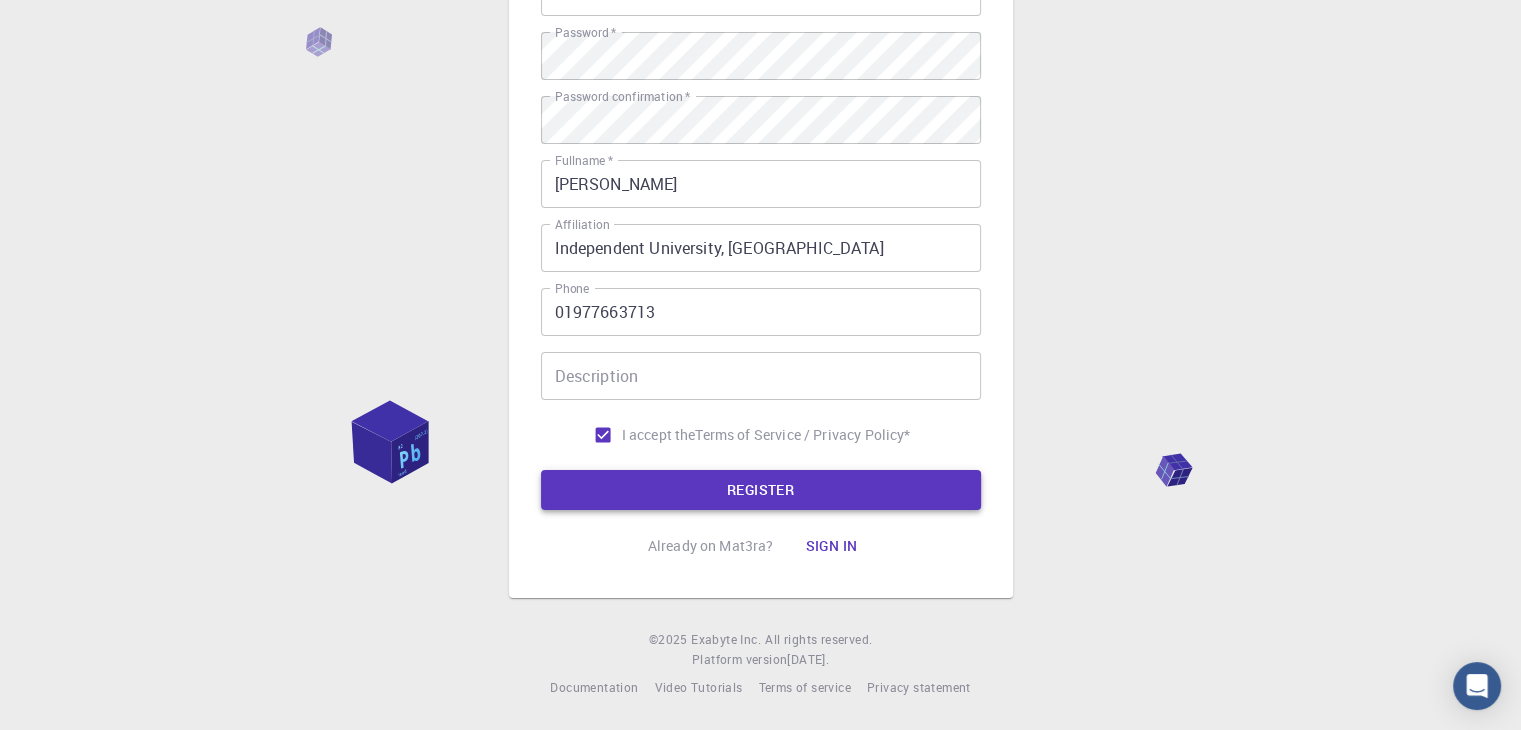click on "REGISTER" at bounding box center [761, 490] 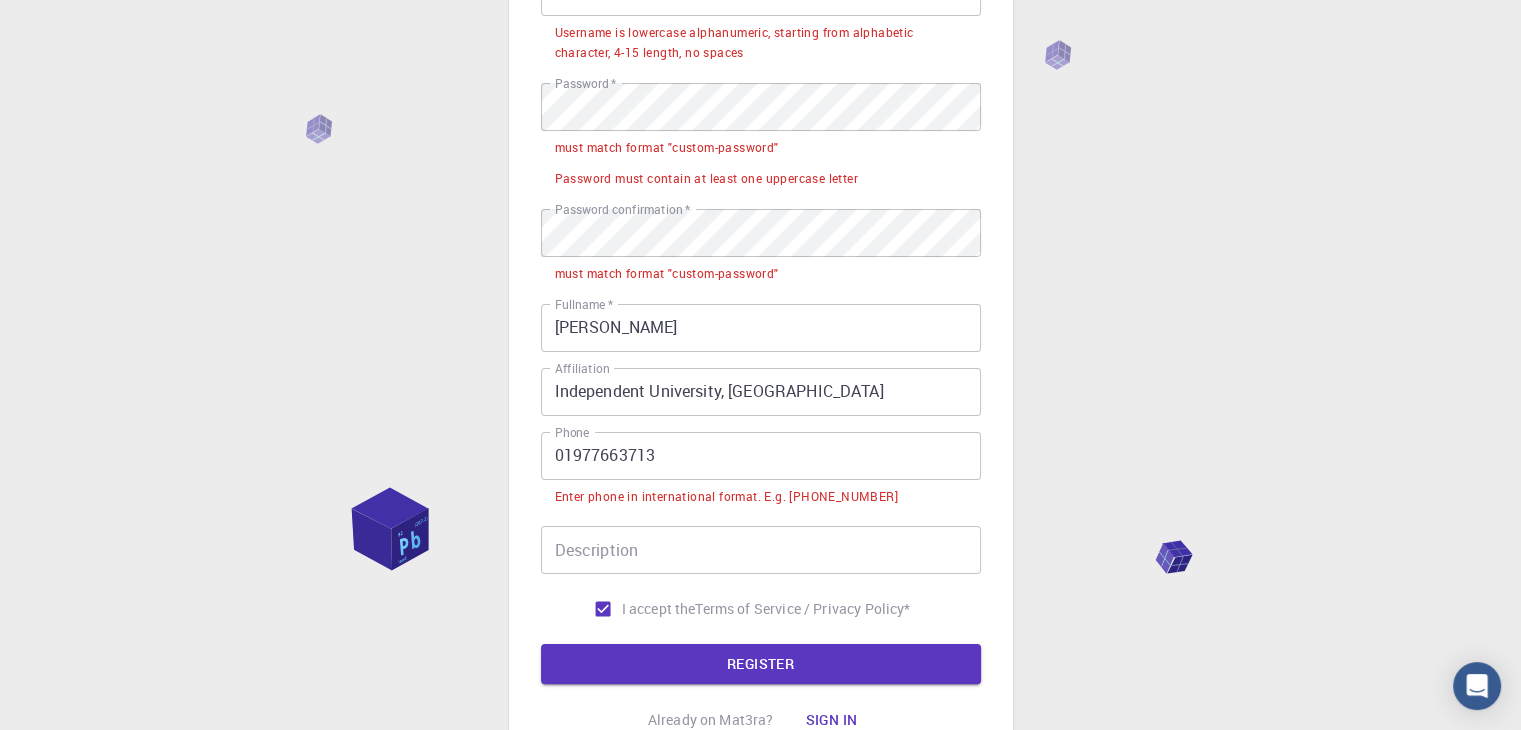 click on "01977663713" at bounding box center (761, 456) 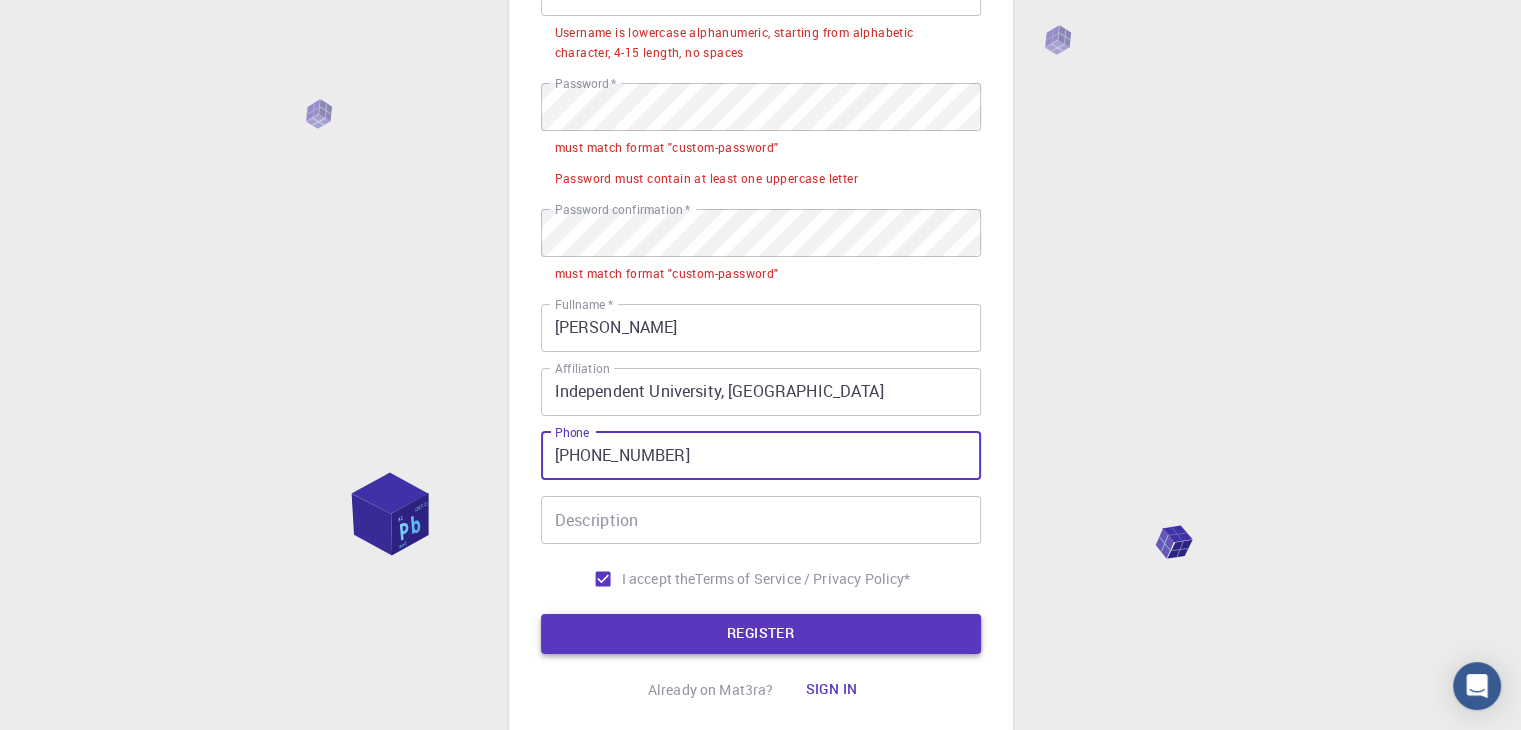 type on "[PHONE_NUMBER]" 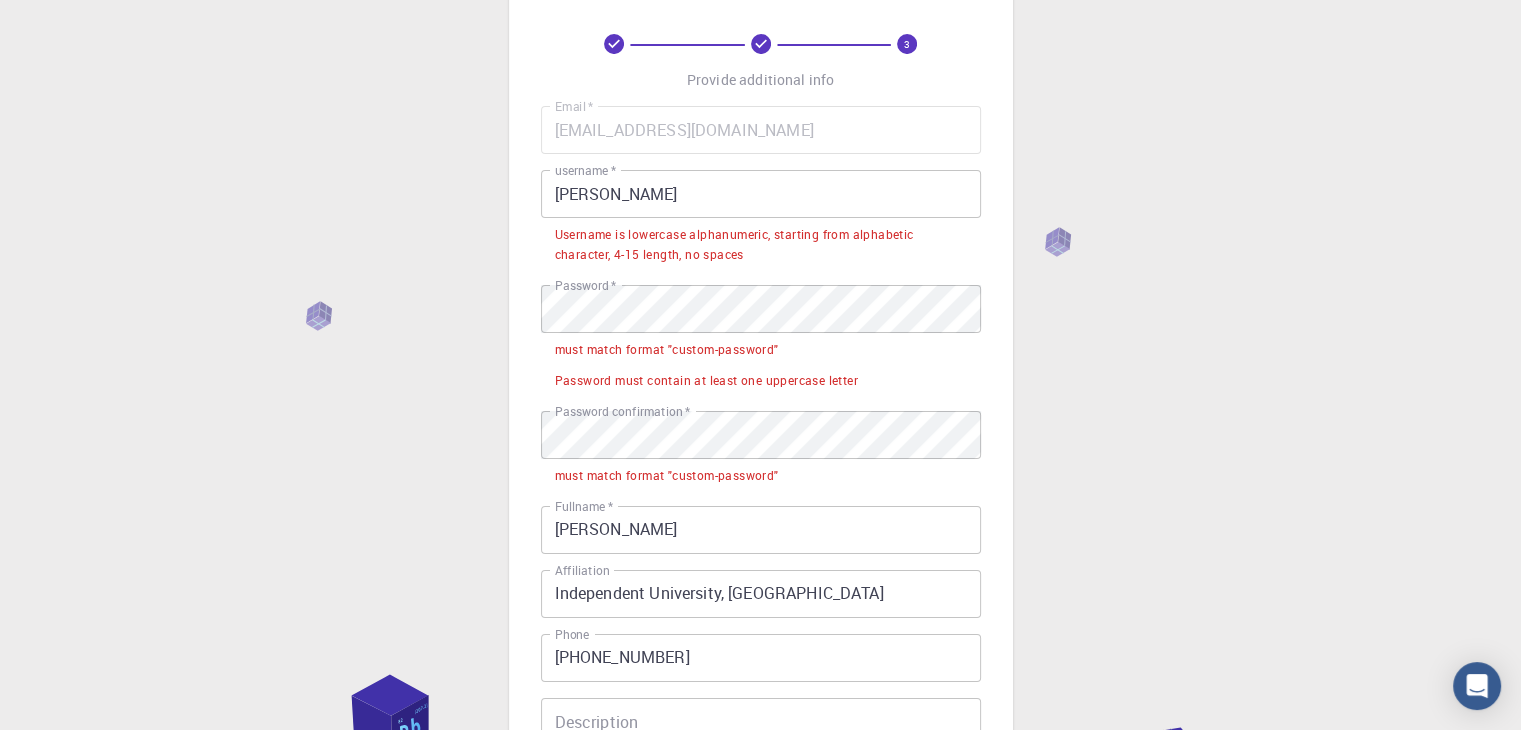 scroll, scrollTop: 0, scrollLeft: 0, axis: both 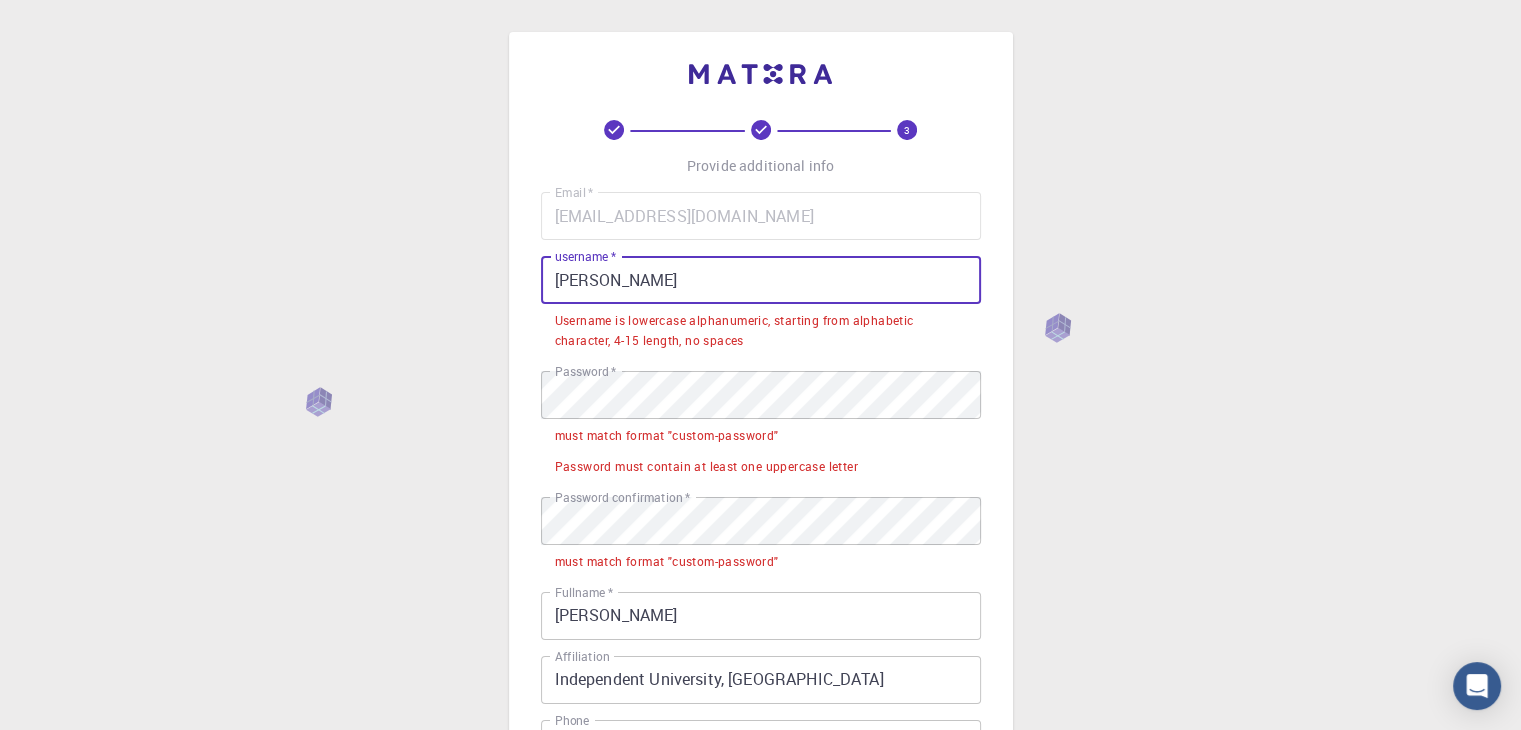 click on "[PERSON_NAME]" at bounding box center (761, 280) 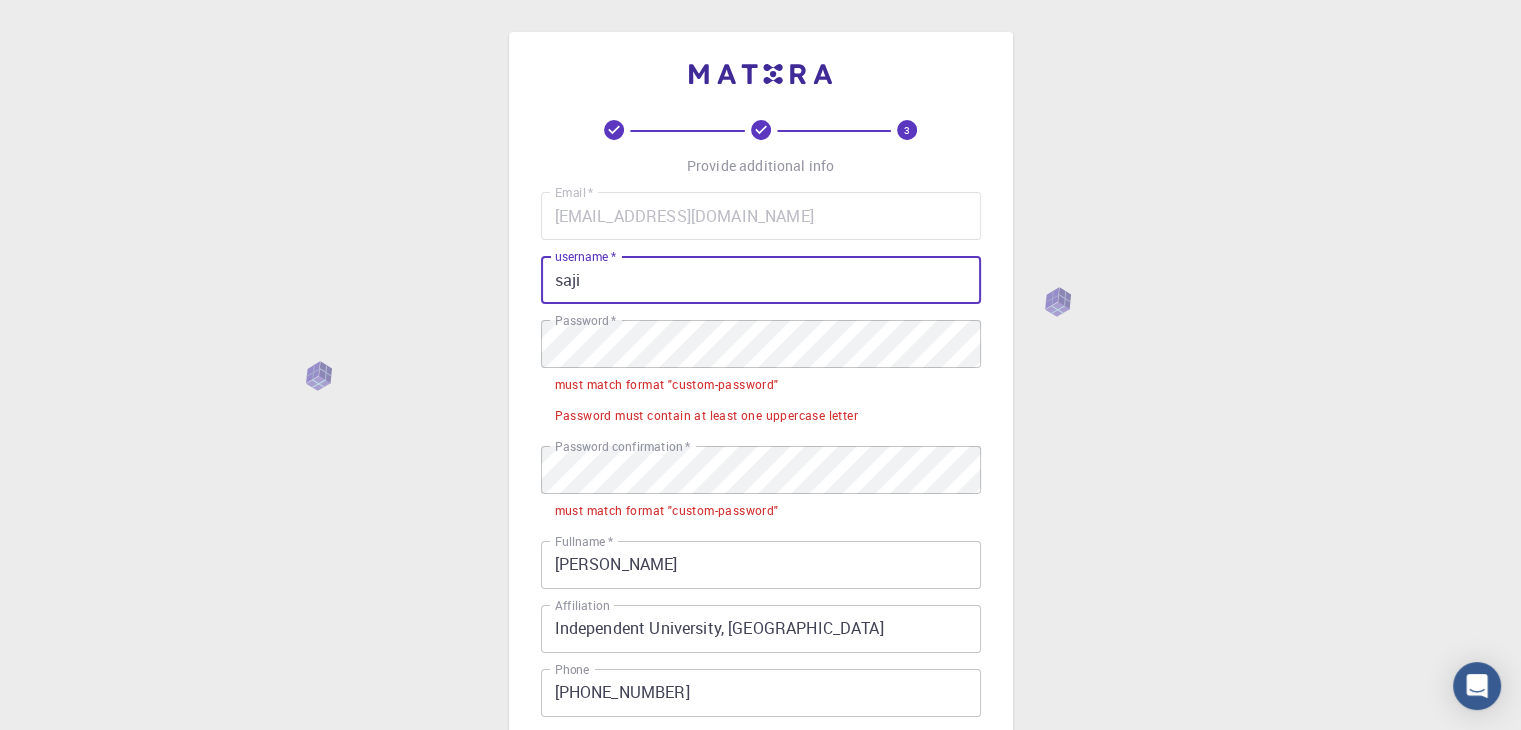 type on "[PERSON_NAME]" 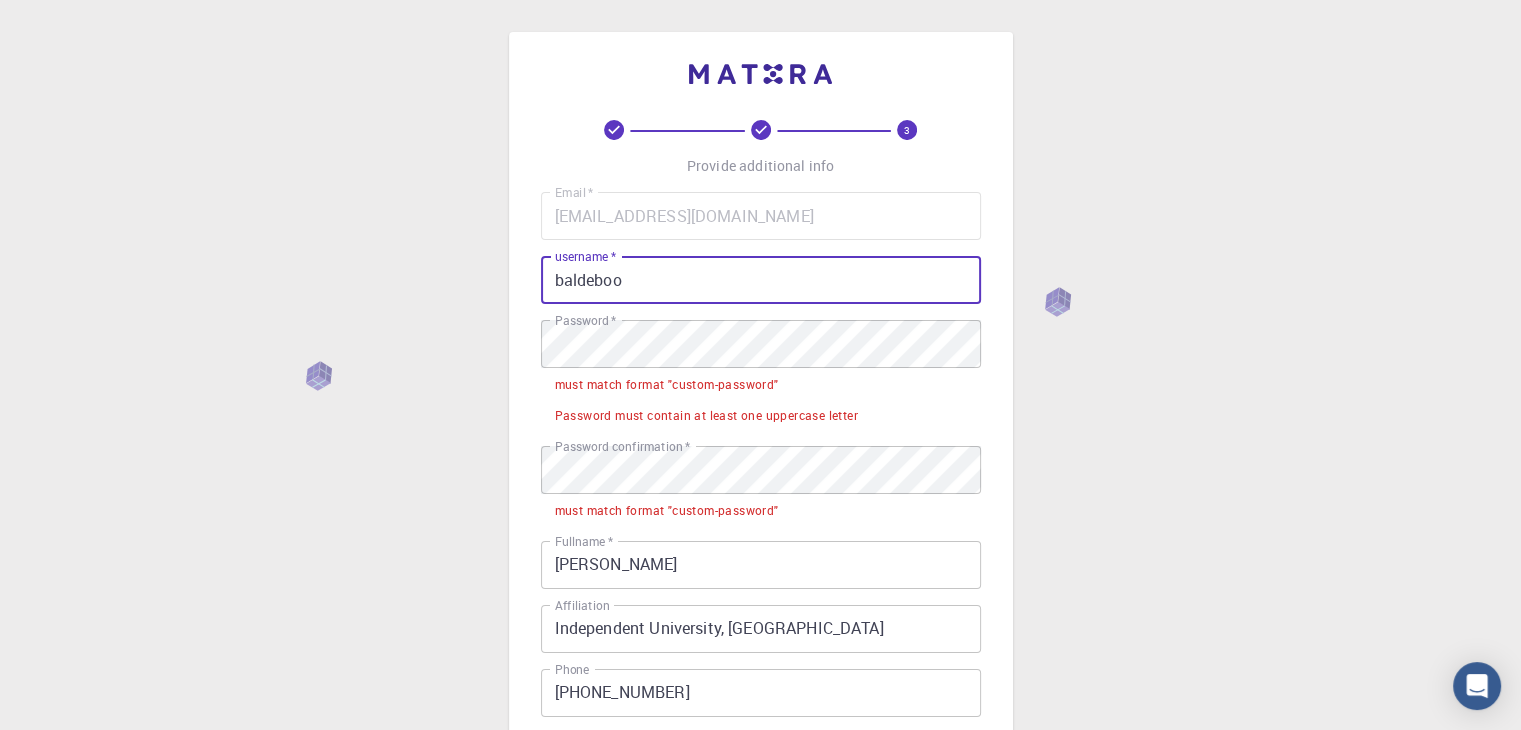 type on "baldeboo" 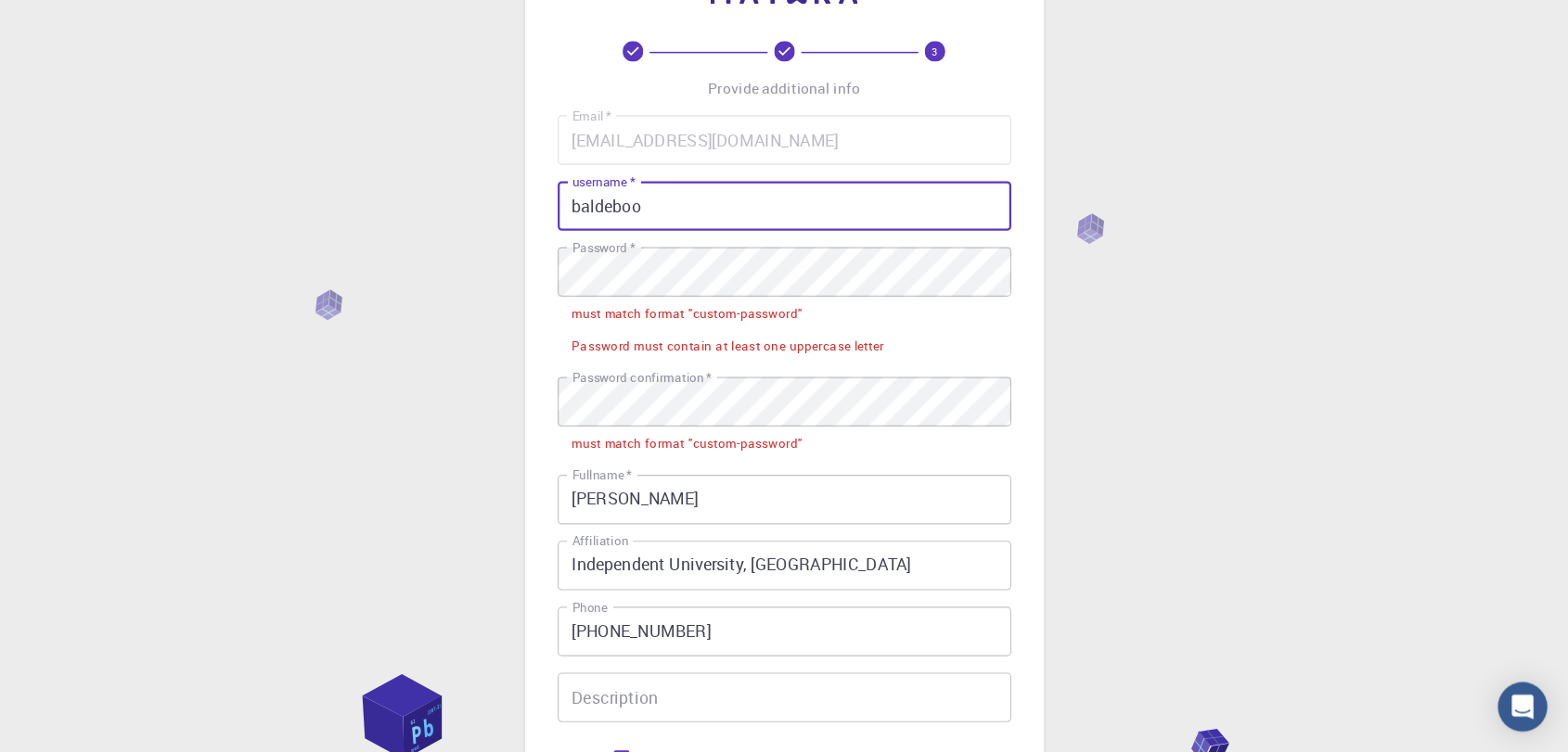 scroll, scrollTop: 74, scrollLeft: 0, axis: vertical 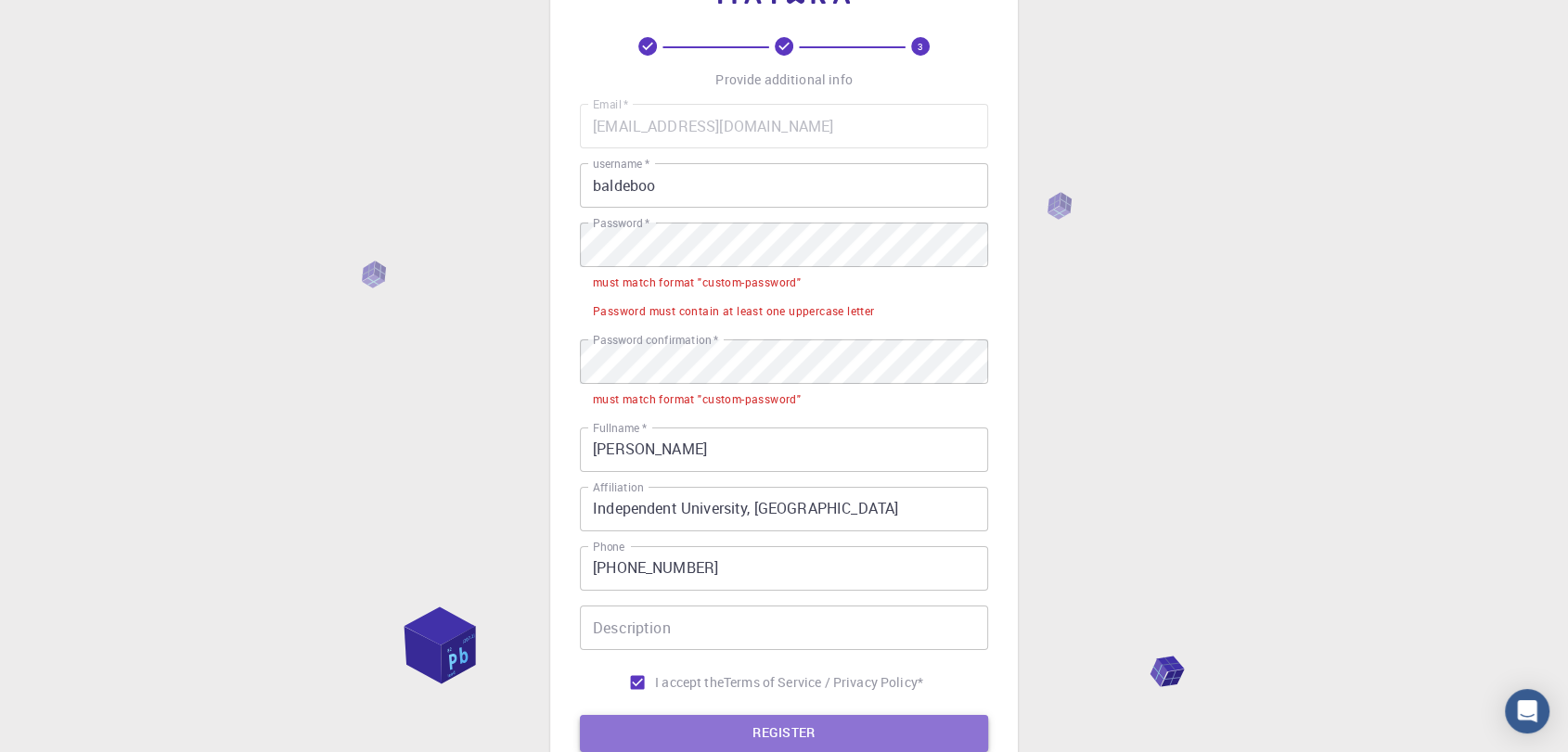 click on "REGISTER" at bounding box center [784, 733] 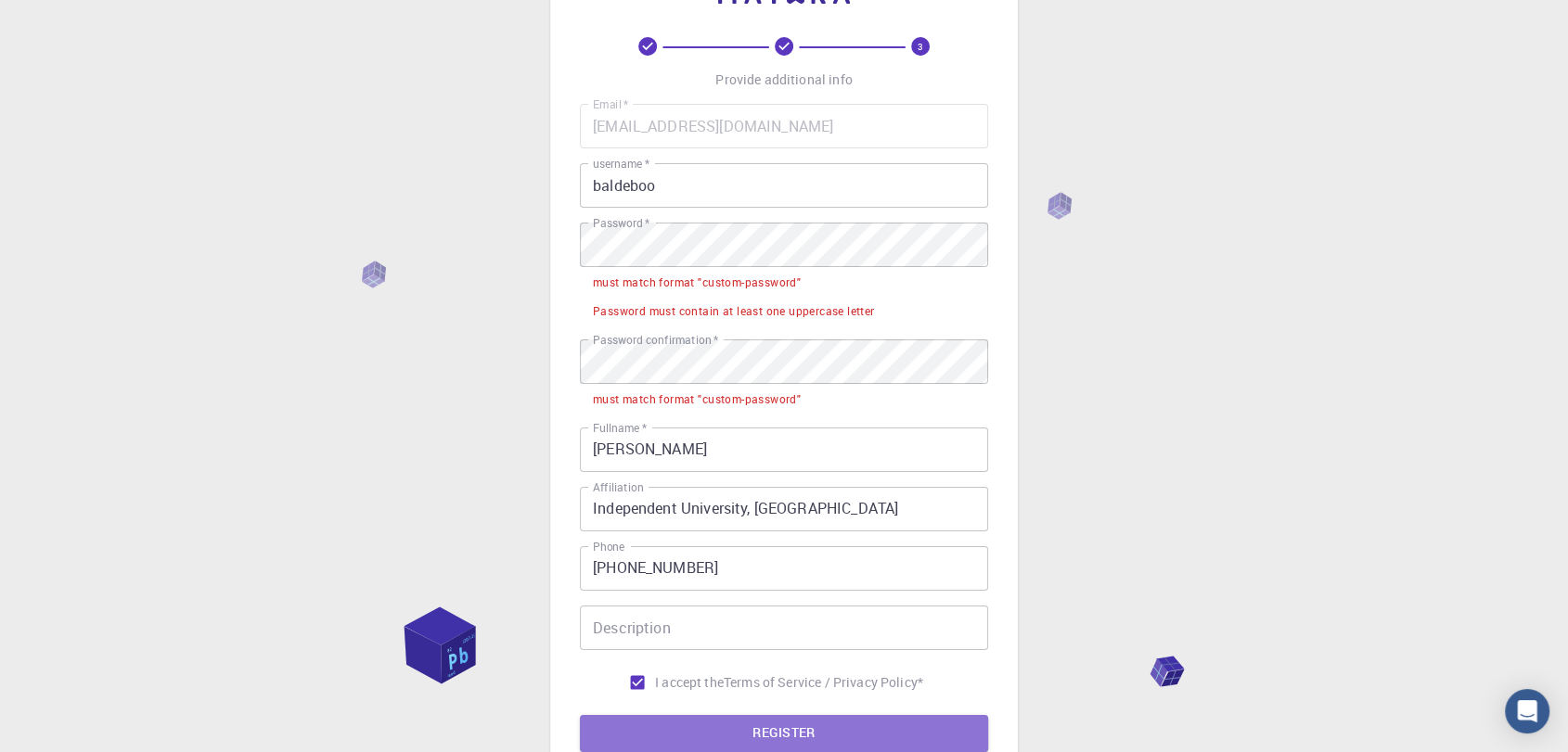 type 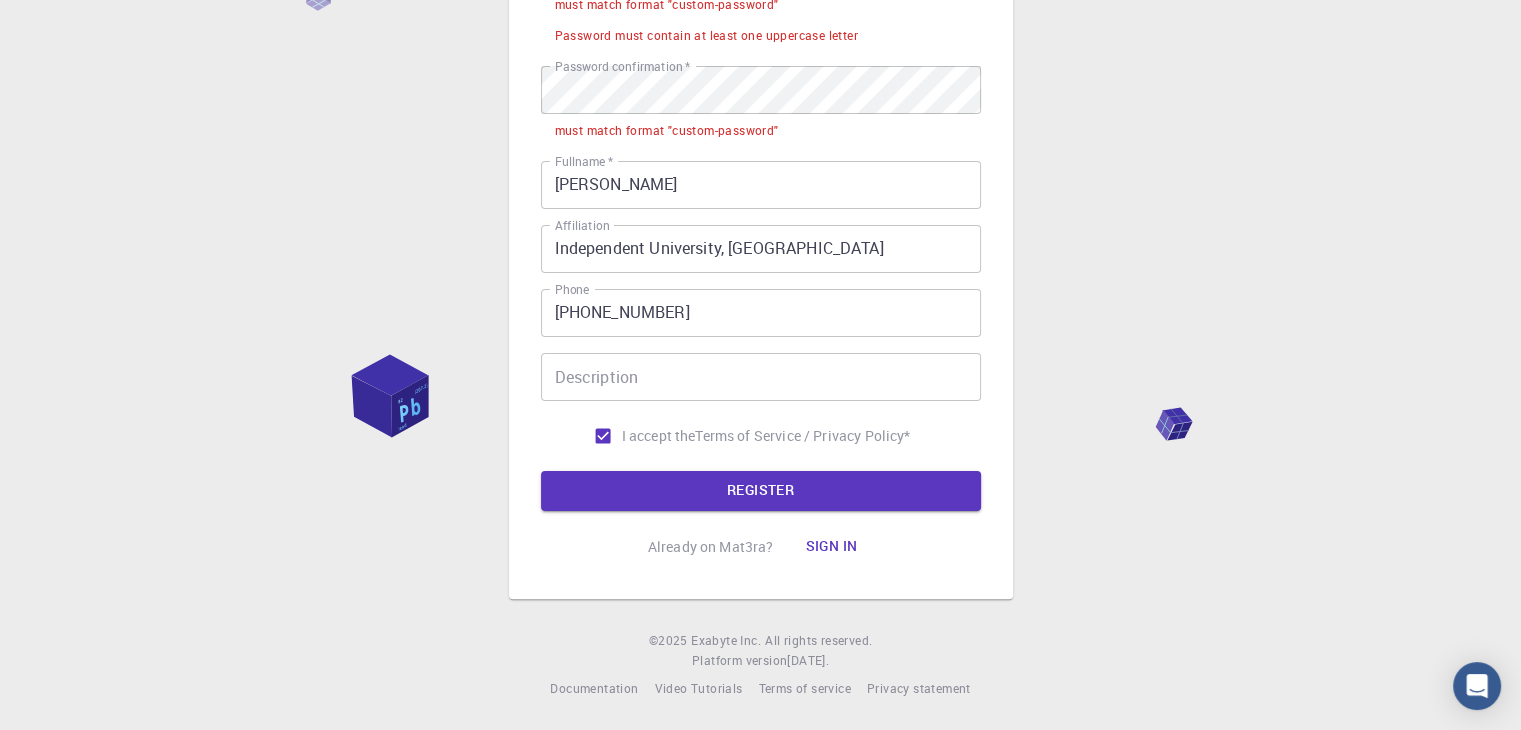 scroll, scrollTop: 0, scrollLeft: 0, axis: both 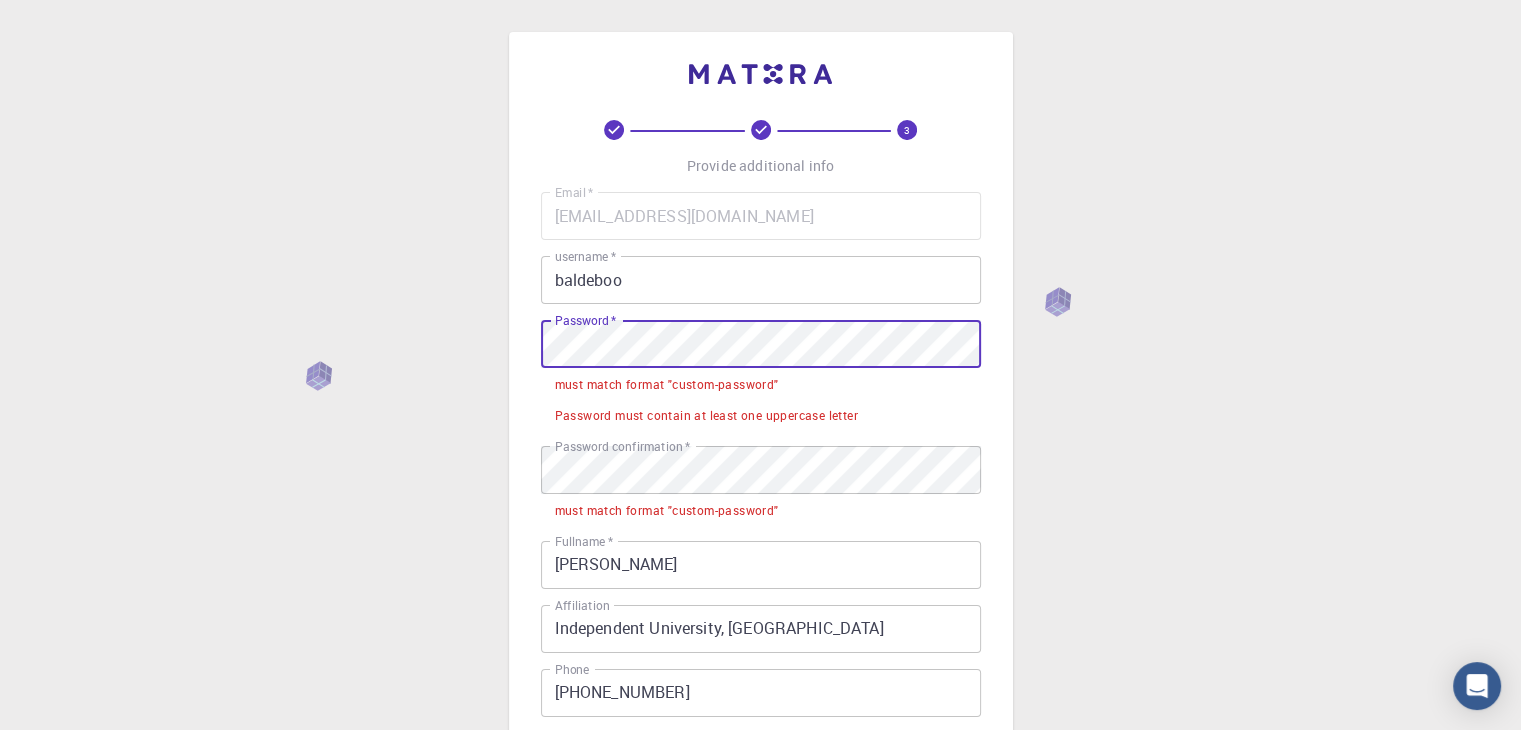 click on "3 Provide additional info Email   * [EMAIL_ADDRESS][DOMAIN_NAME] Email   * username   * baldeboo username   * Password   * Password   * must match format "custom-password" Password must contain at least one uppercase letter Password confirmation   * Password confirmation   * must match format "custom-password" Fullname   * [PERSON_NAME] Fullname   * Affiliation Independent University, [GEOGRAPHIC_DATA] Affiliation Phone [PHONE_NUMBER] Phone Description Description I accept the  Terms of Service / Privacy Policy  * REGISTER Already on Mat3ra? Sign in ©  2025   Exabyte Inc.   All rights reserved. Platform version  [DATE] . Documentation Video Tutorials Terms of service Privacy statement" at bounding box center [760, 555] 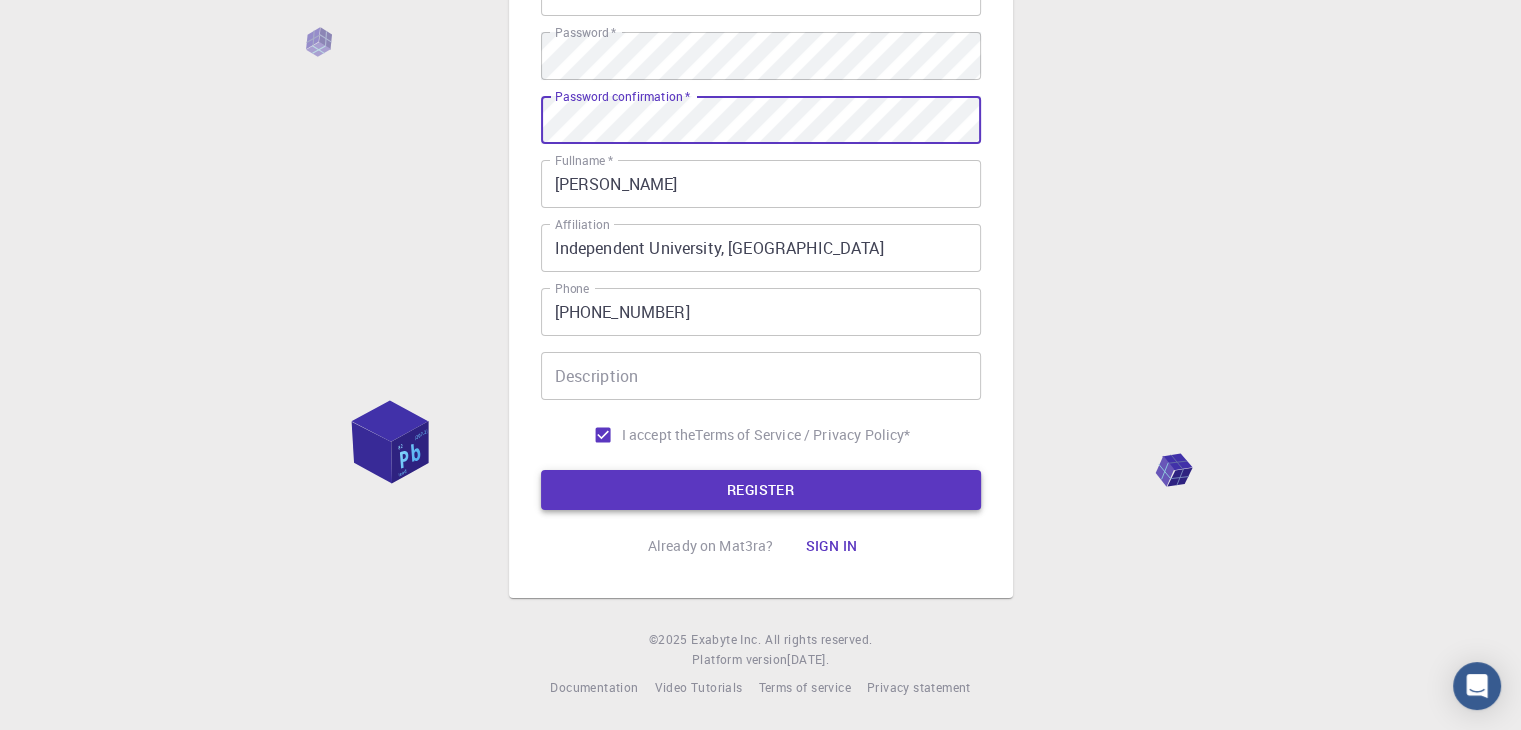 click on "REGISTER" at bounding box center (761, 490) 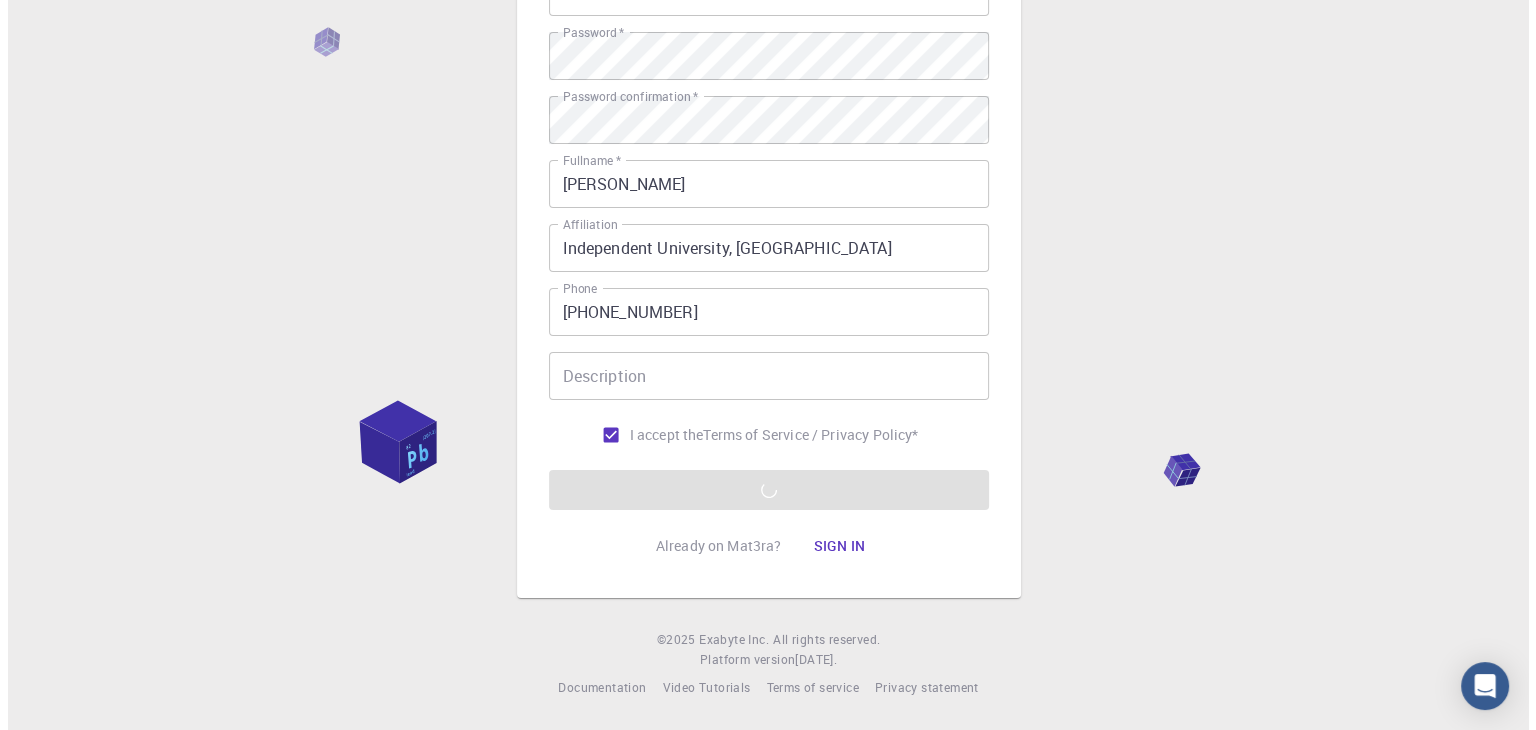 scroll, scrollTop: 0, scrollLeft: 0, axis: both 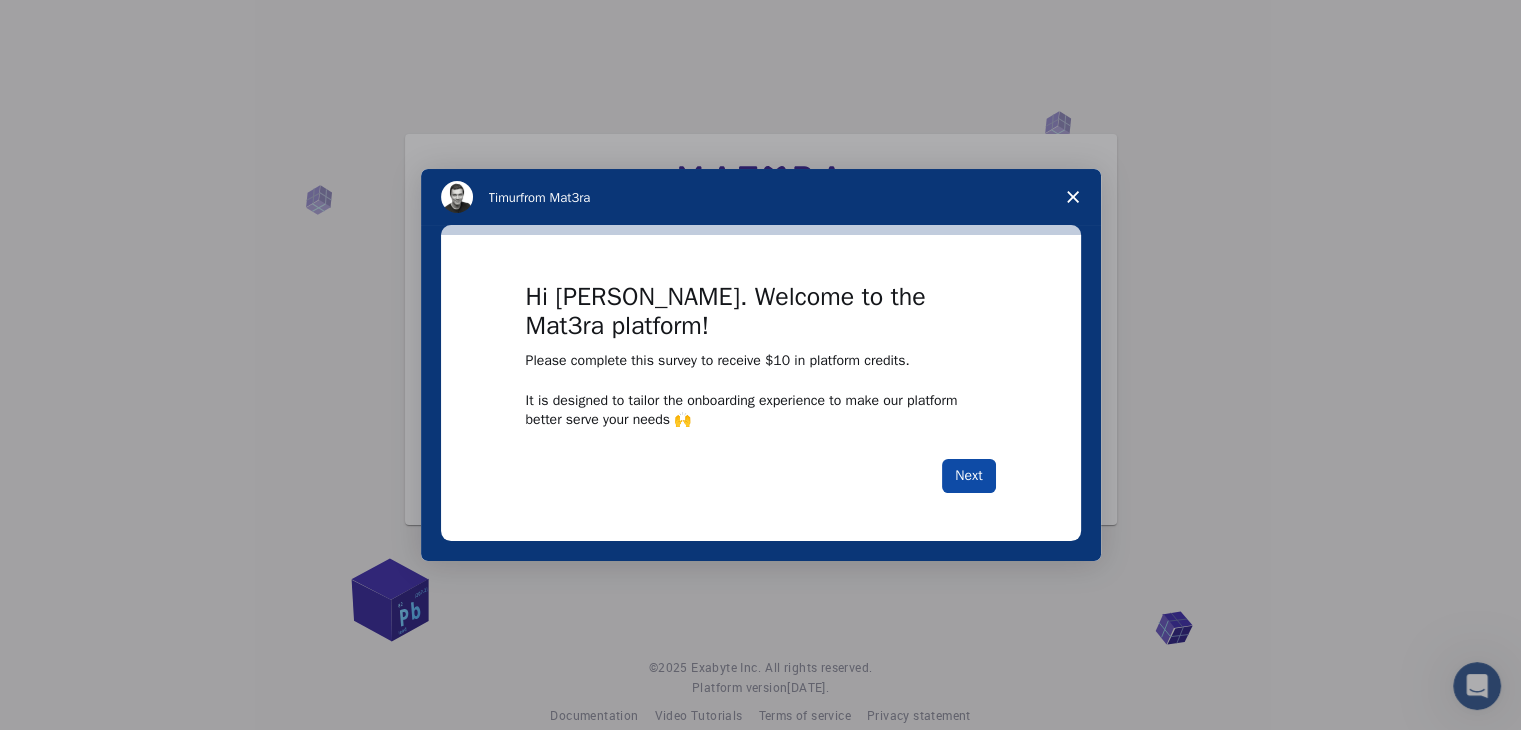 click on "Next" at bounding box center (968, 476) 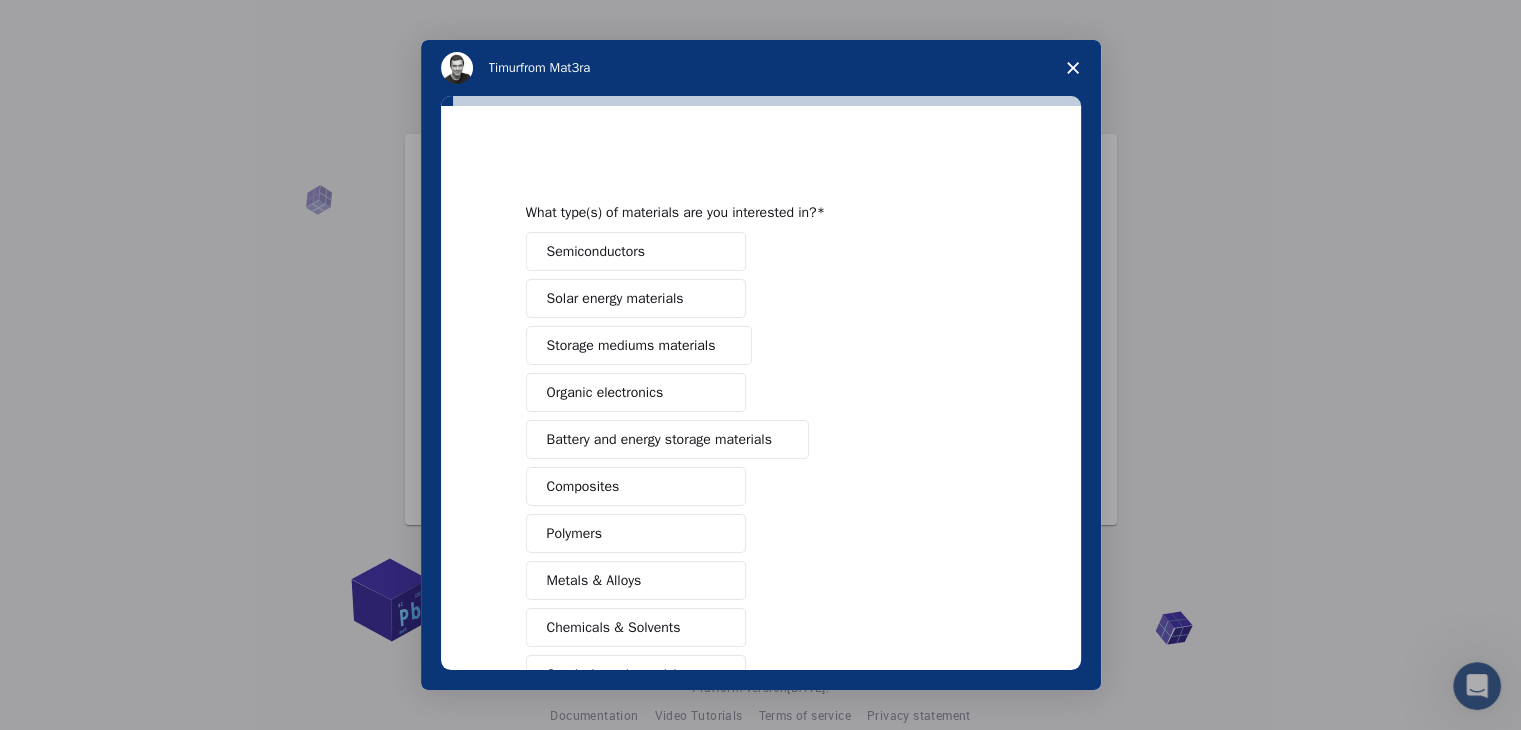 click on "Semiconductors" at bounding box center (636, 251) 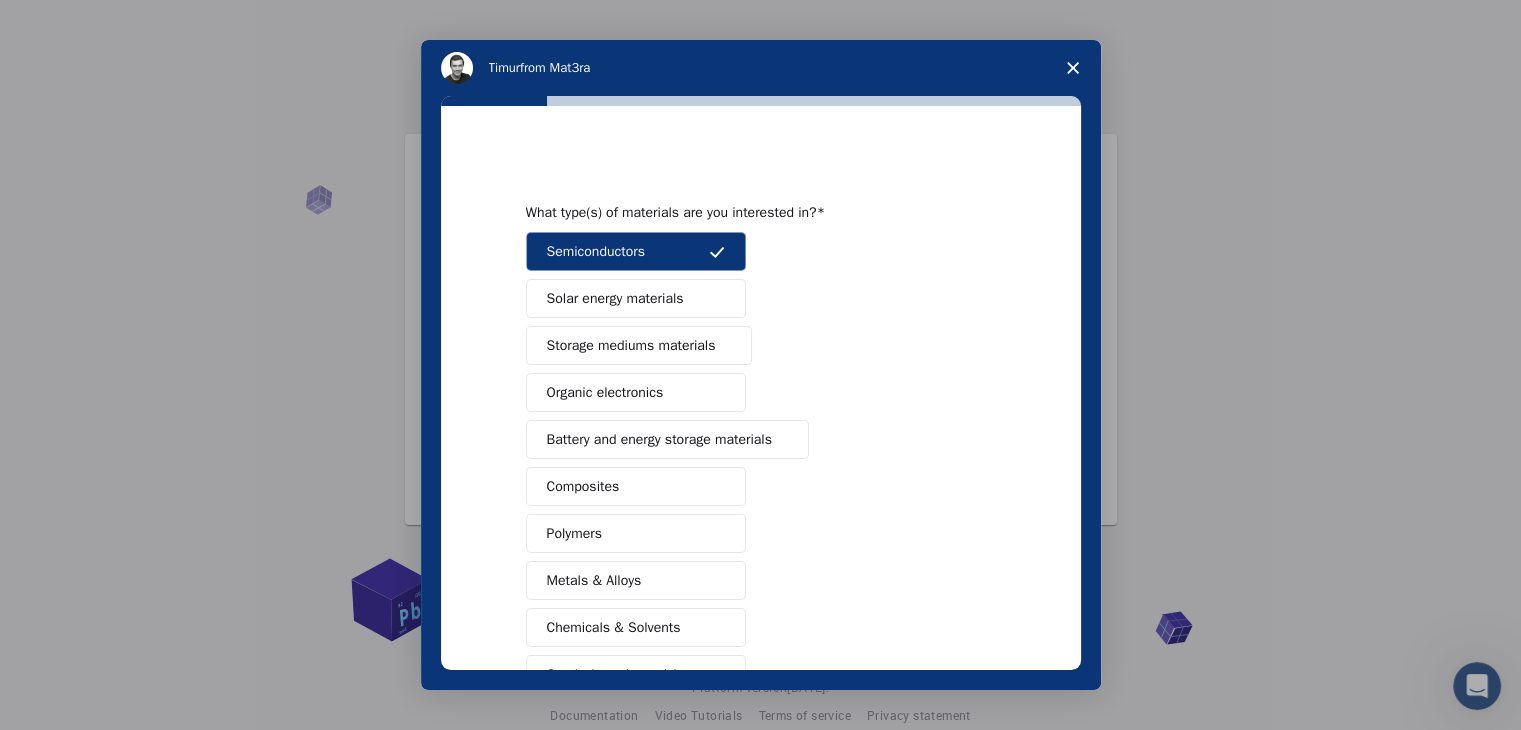 click on "Semiconductors" at bounding box center [636, 251] 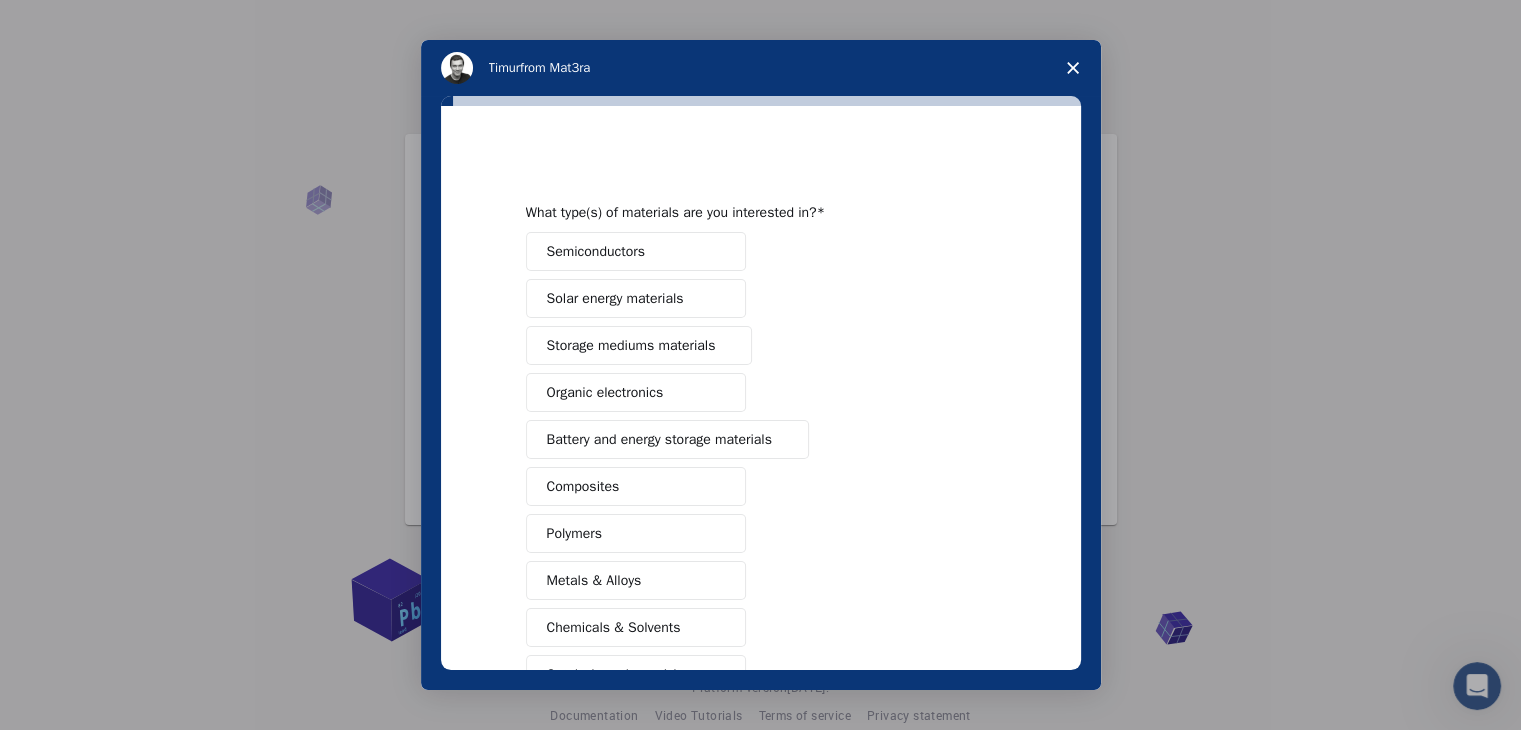 click on "Semiconductors" at bounding box center [636, 251] 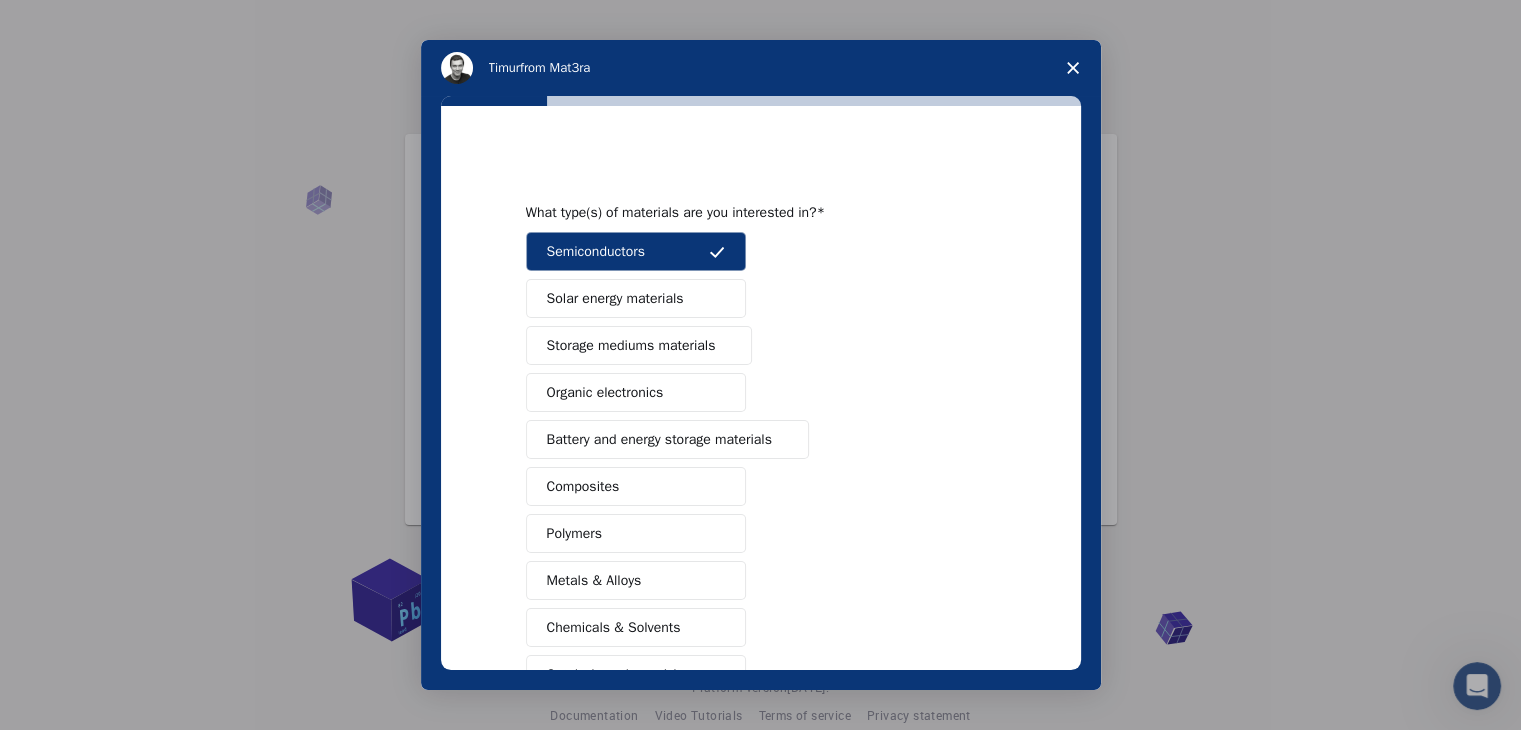 click on "Solar energy materials" at bounding box center (636, 298) 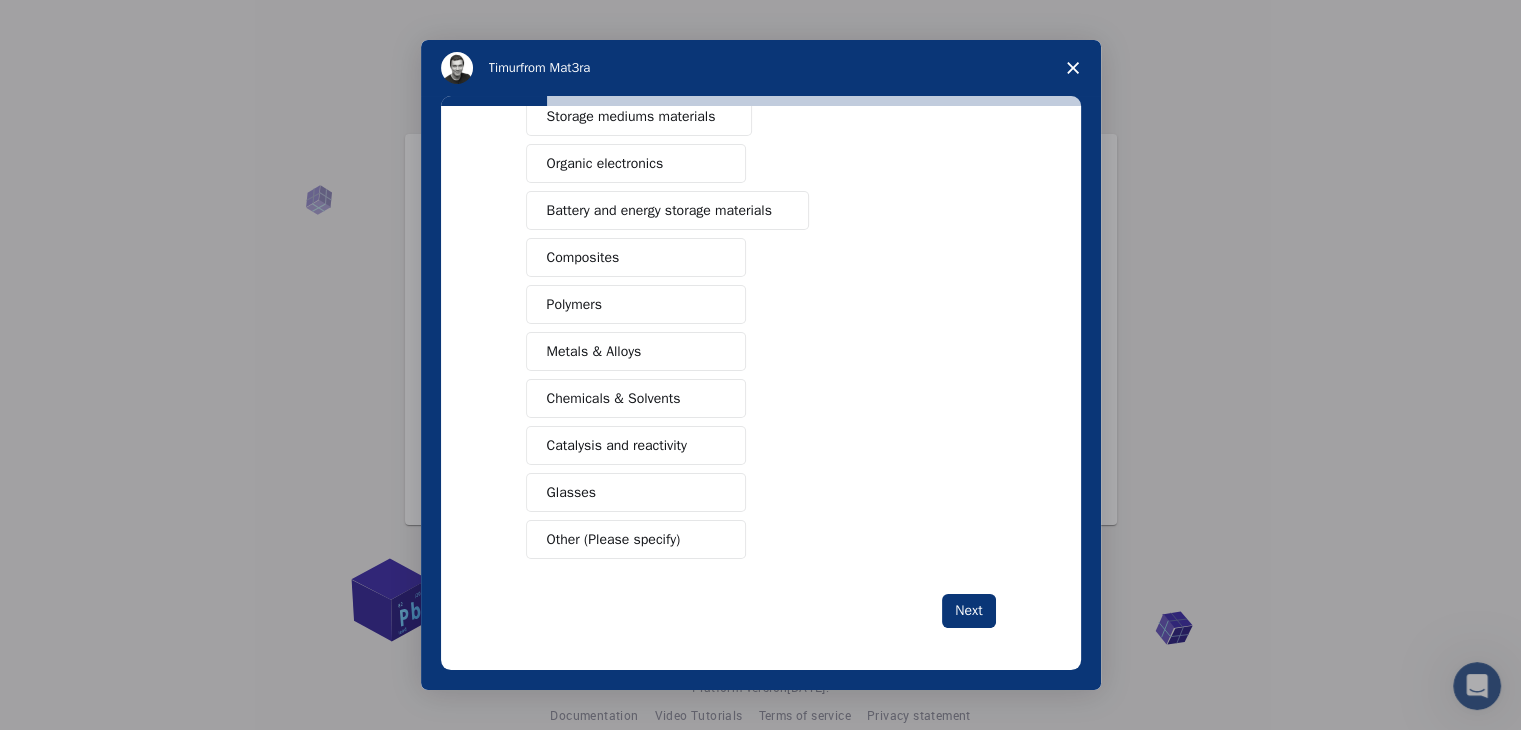 scroll, scrollTop: 230, scrollLeft: 0, axis: vertical 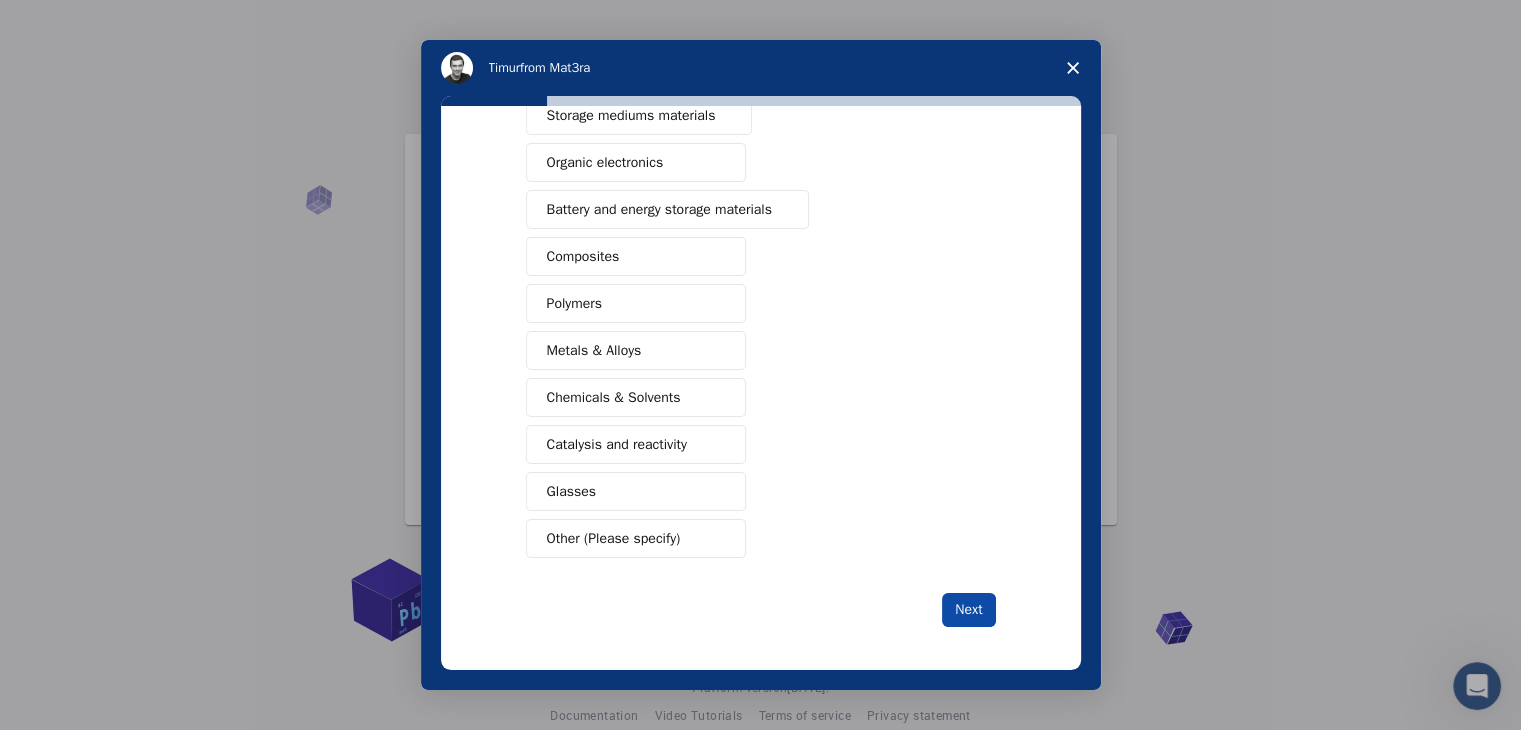 click on "Next" at bounding box center (968, 610) 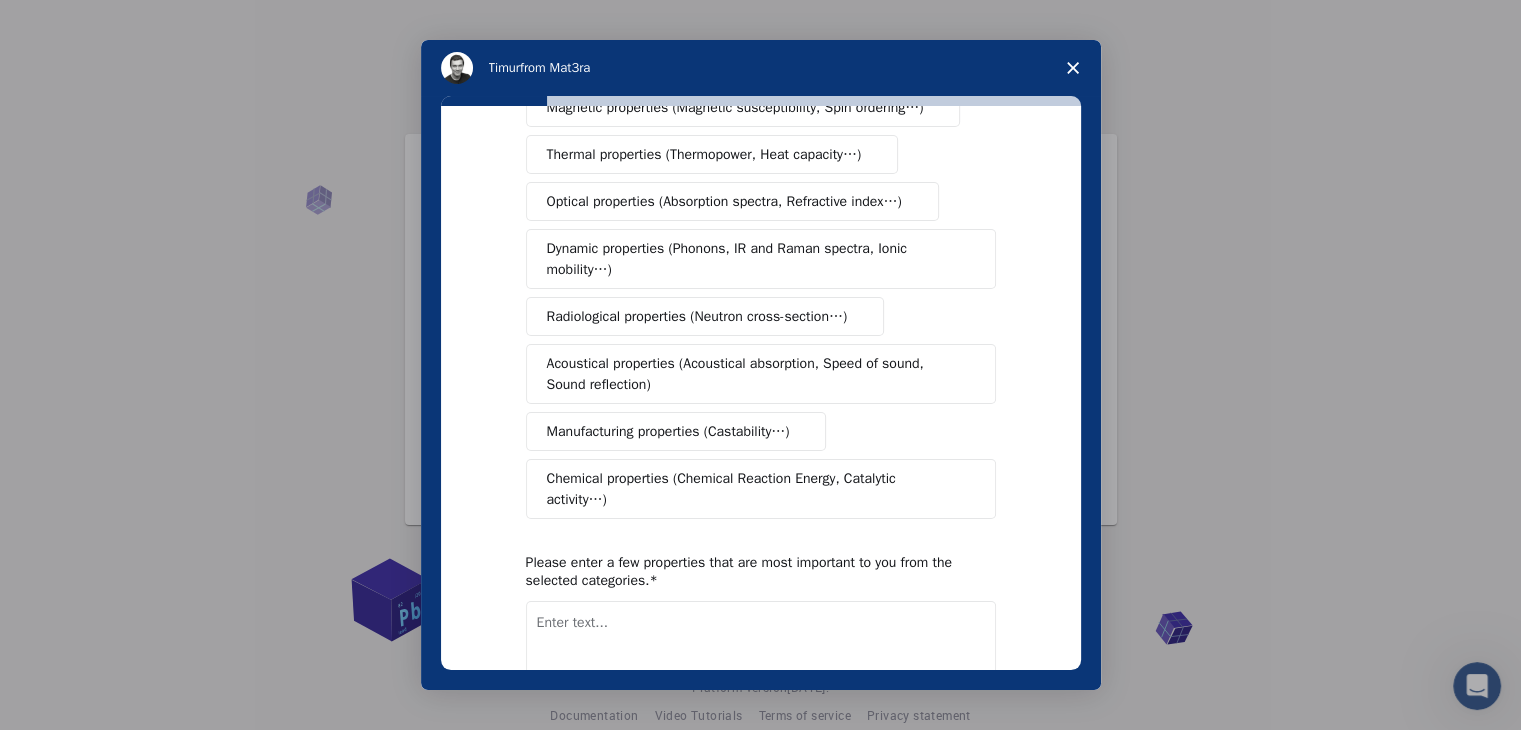 scroll, scrollTop: 0, scrollLeft: 0, axis: both 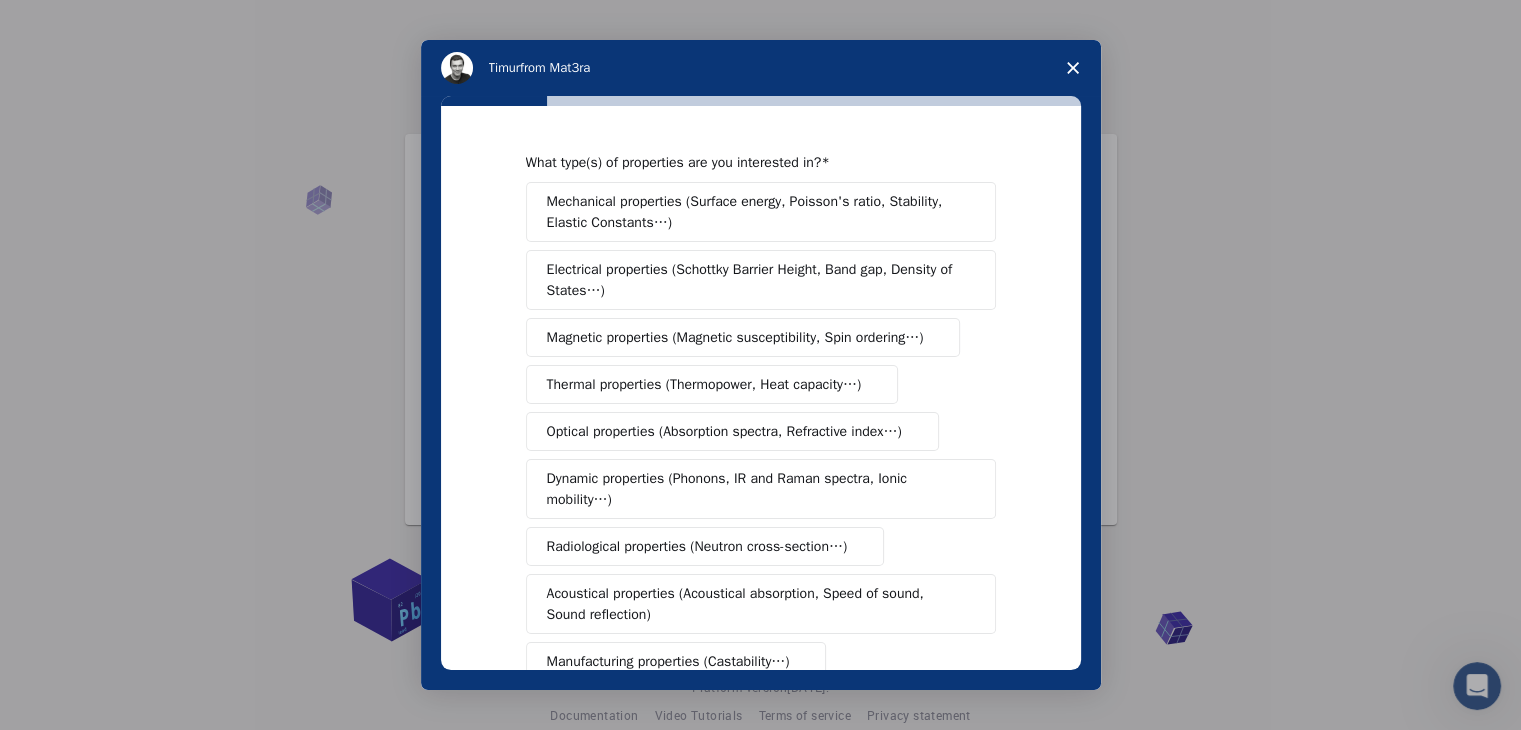 click on "Electrical properties (Schottky Barrier Height, Band gap, Density of States…)" at bounding box center [754, 280] 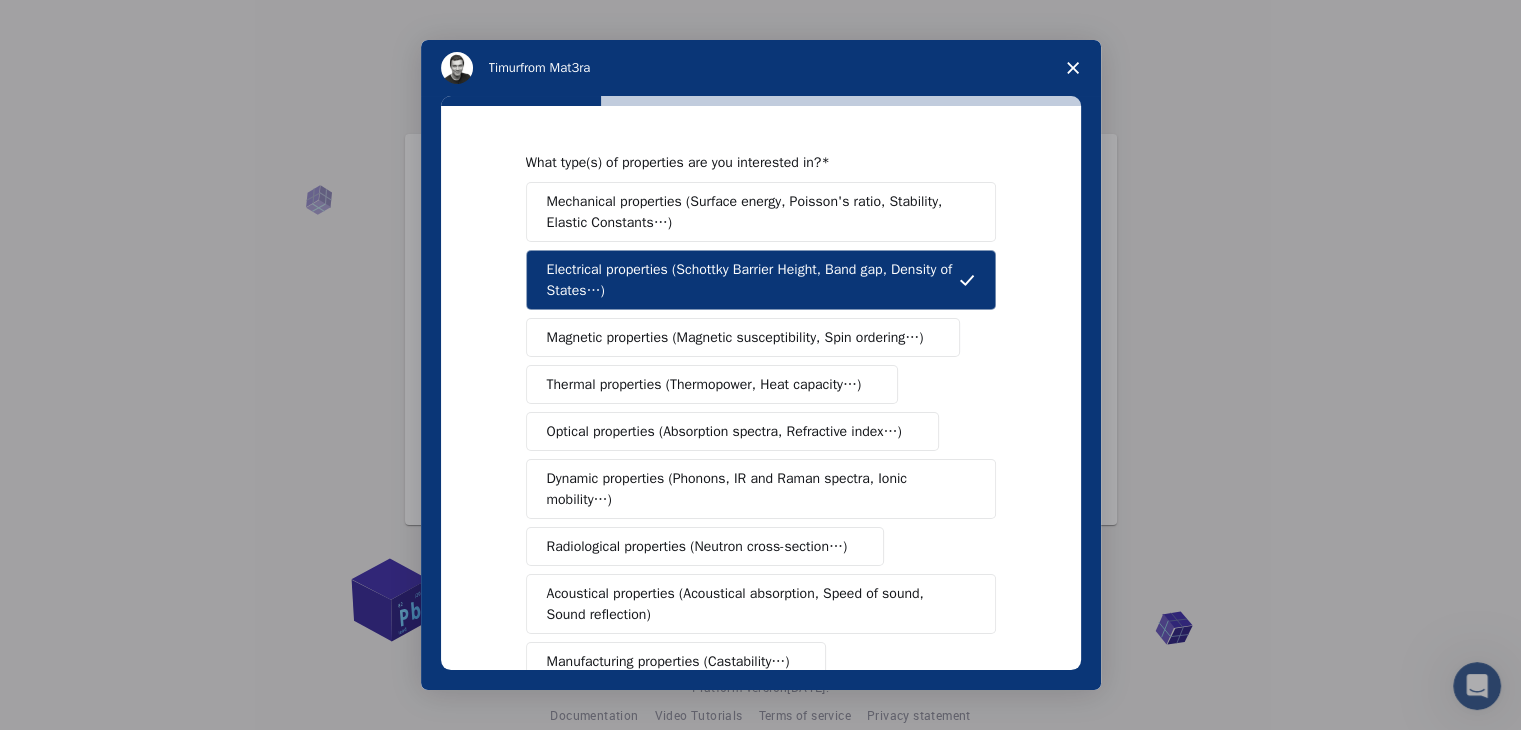 click on "Optical properties (Absorption spectra, Refractive index…)" at bounding box center [724, 431] 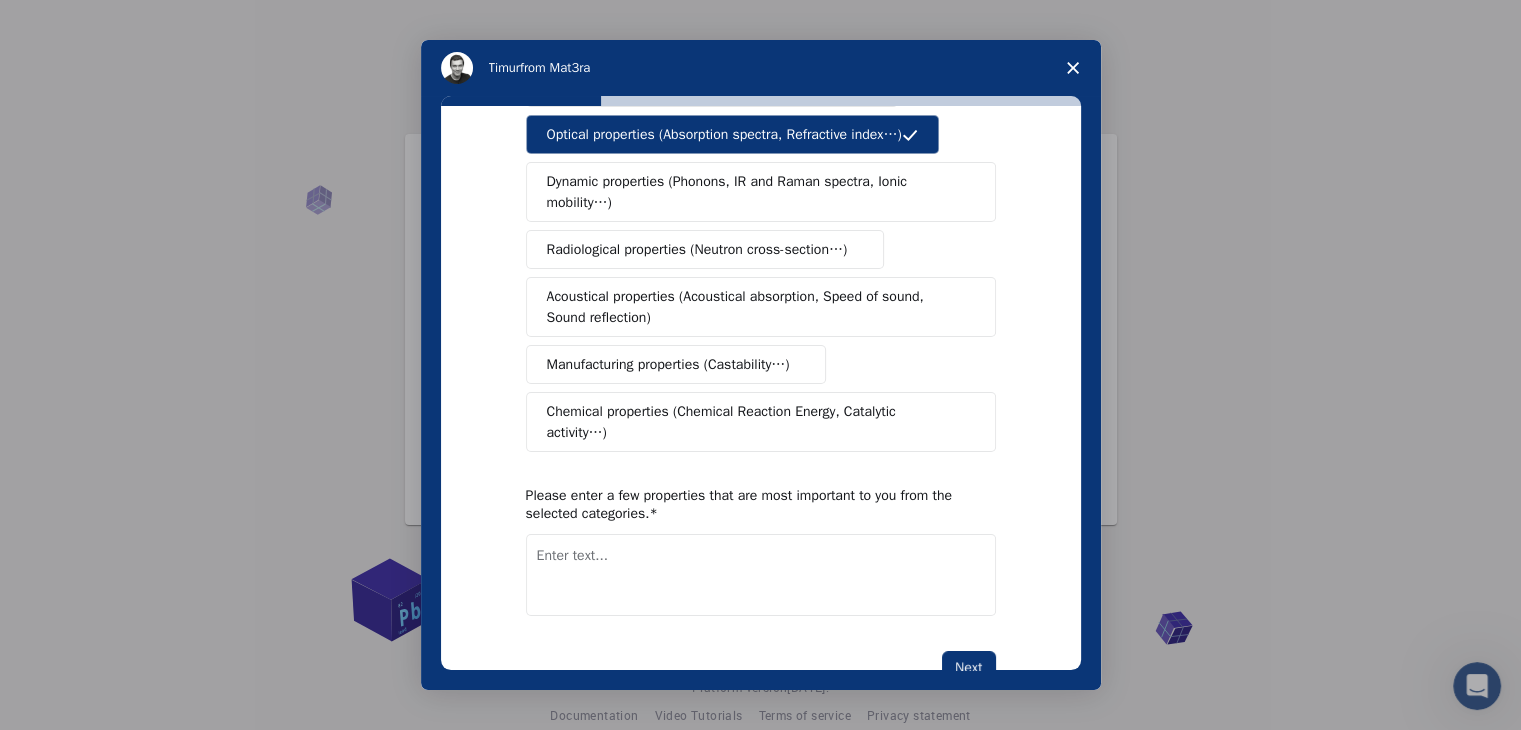 scroll, scrollTop: 300, scrollLeft: 0, axis: vertical 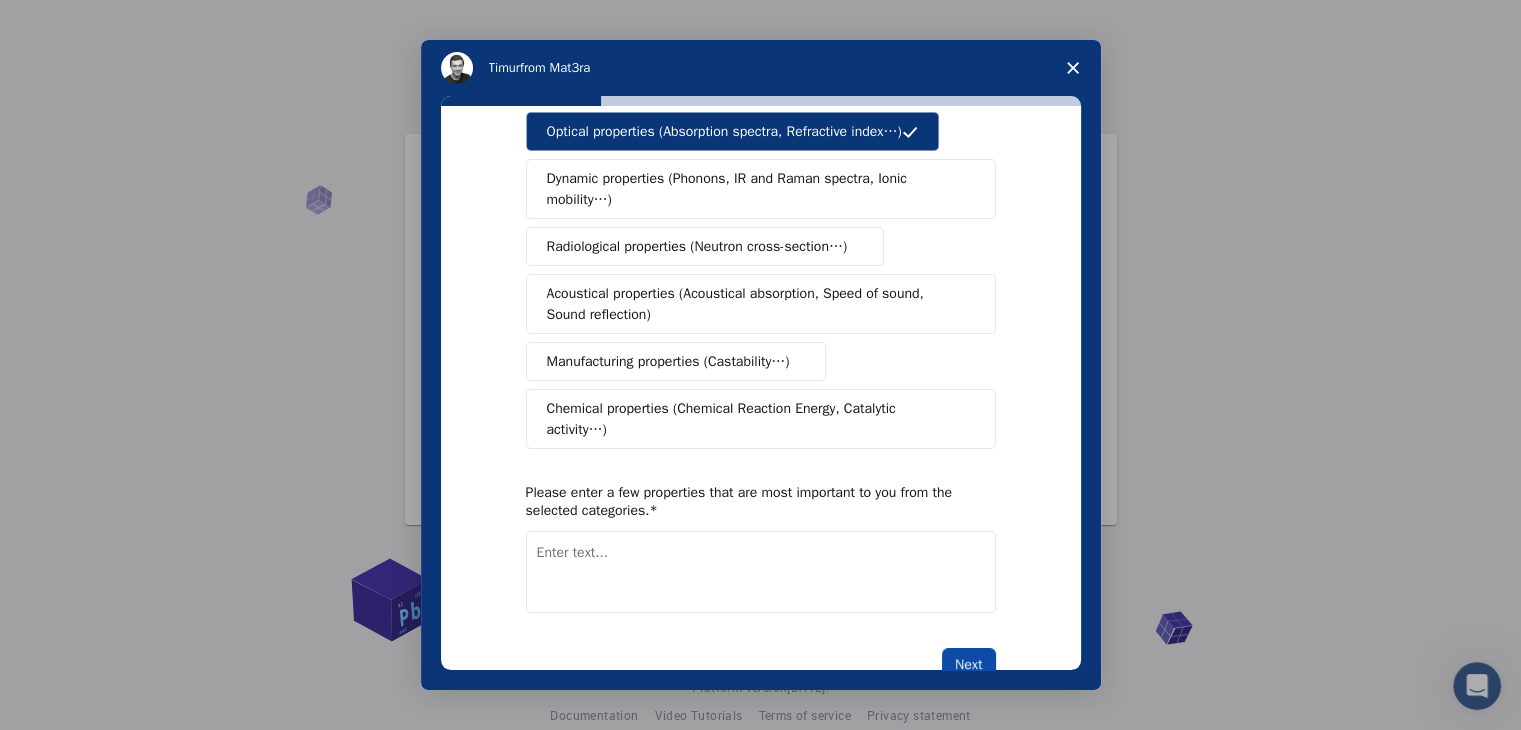 click on "Next" at bounding box center (968, 665) 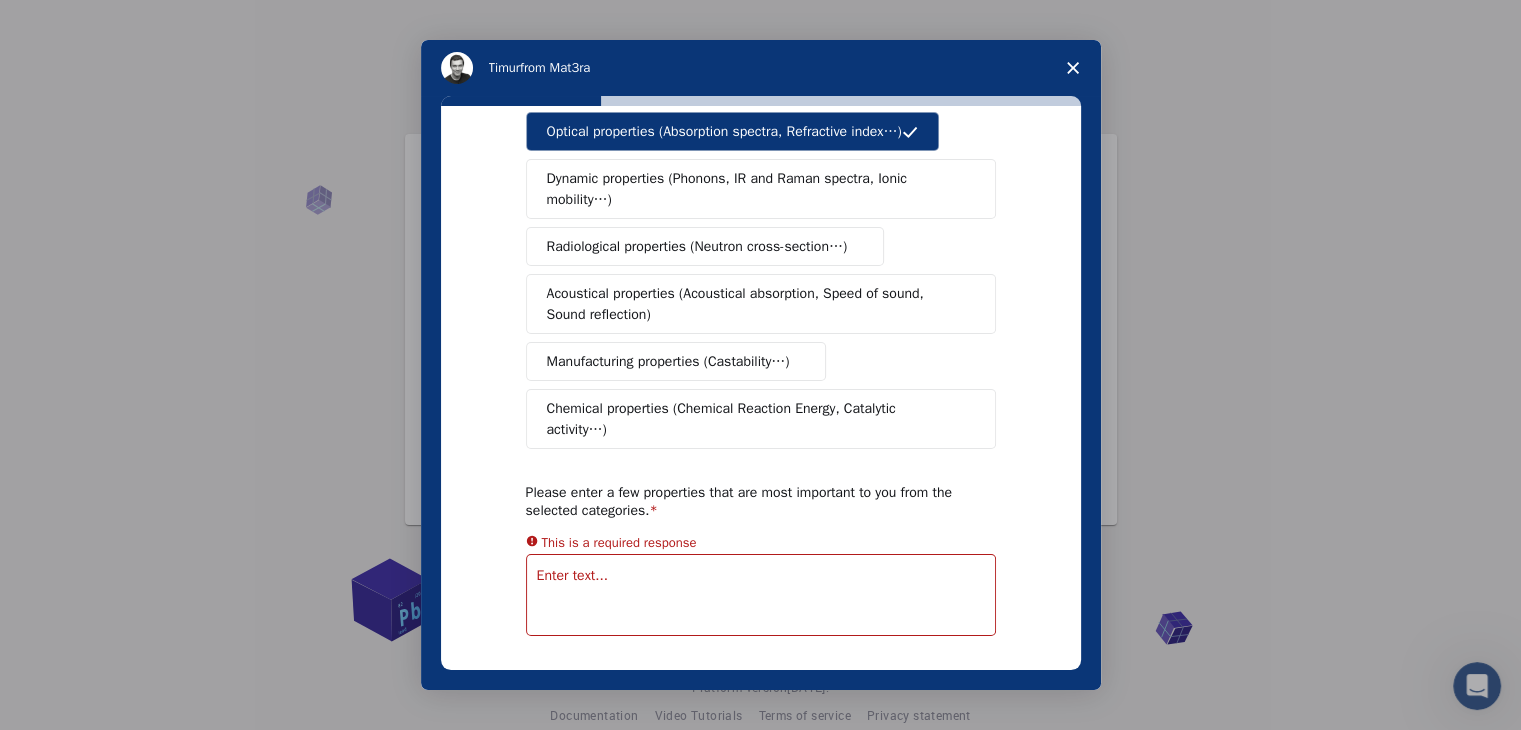 click on "This is a required response" at bounding box center (619, 542) 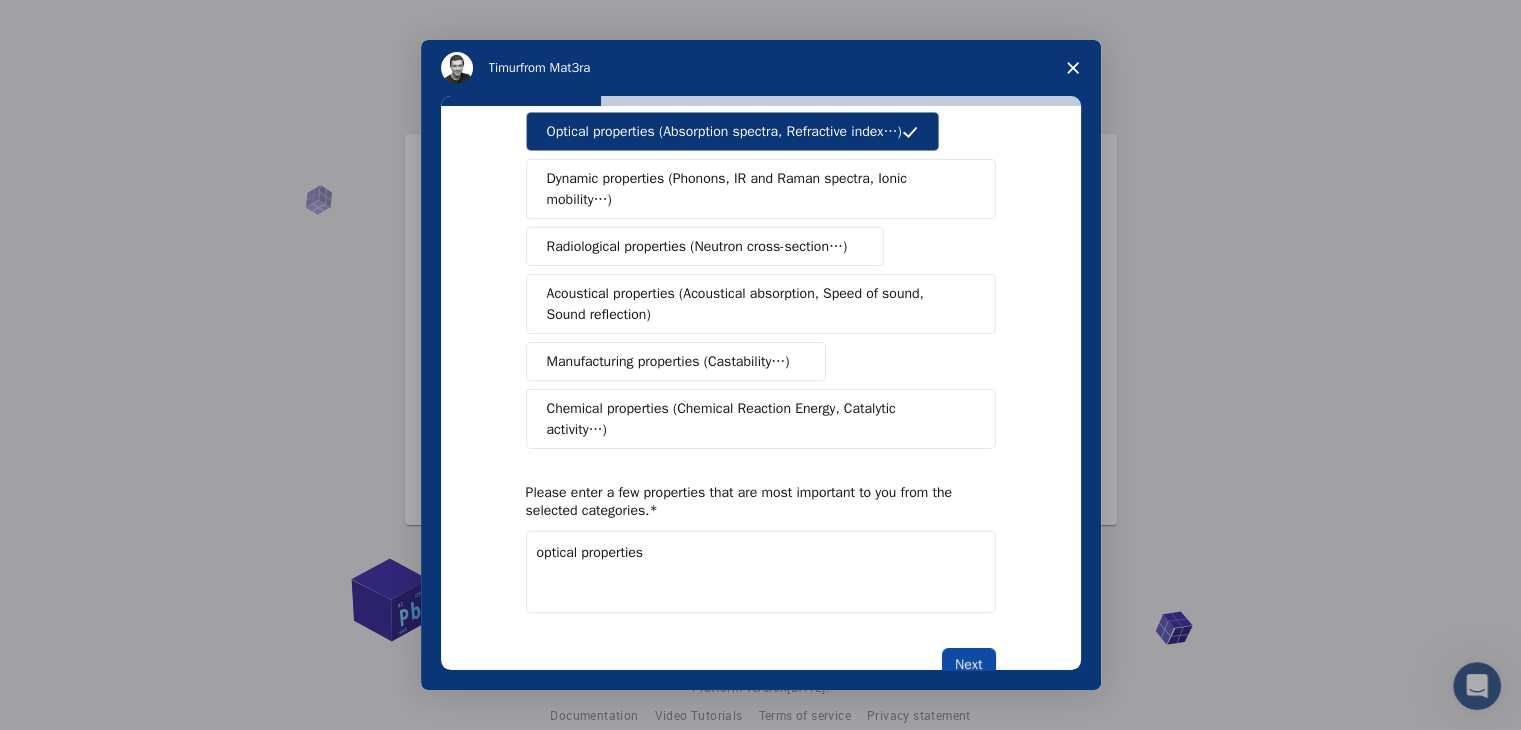 type on "optical properties" 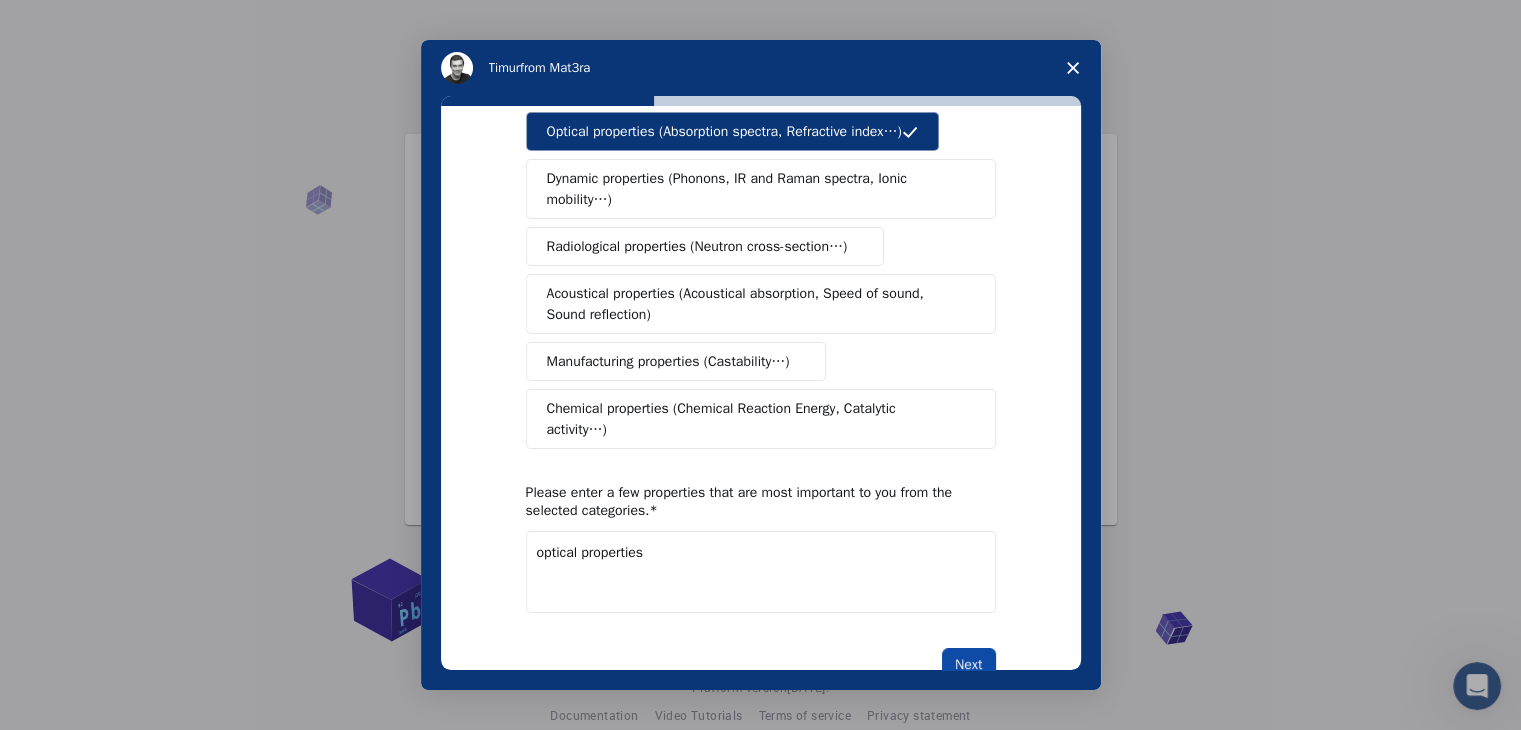 click on "Next" at bounding box center [968, 665] 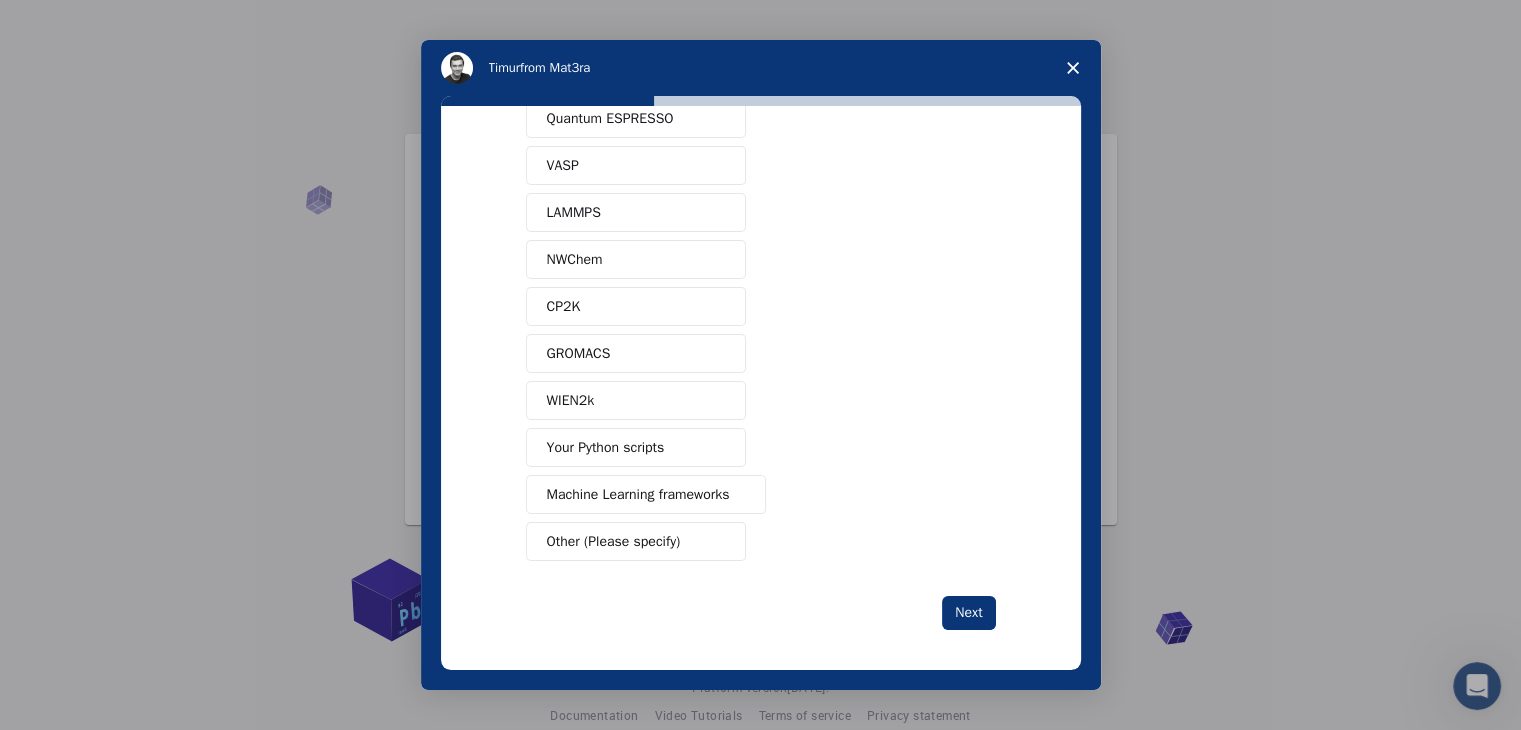 scroll, scrollTop: 87, scrollLeft: 0, axis: vertical 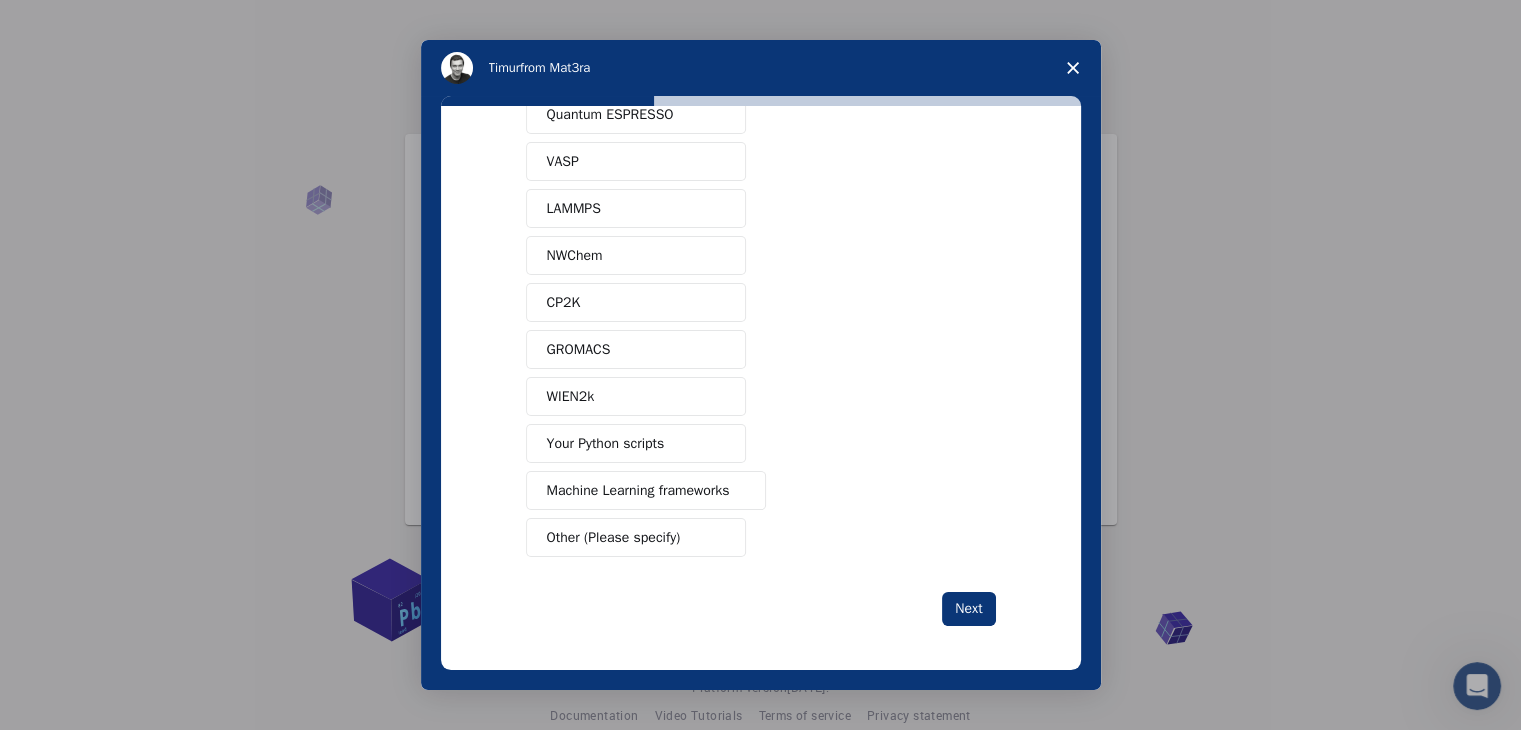 click on "Your Python scripts" at bounding box center [606, 443] 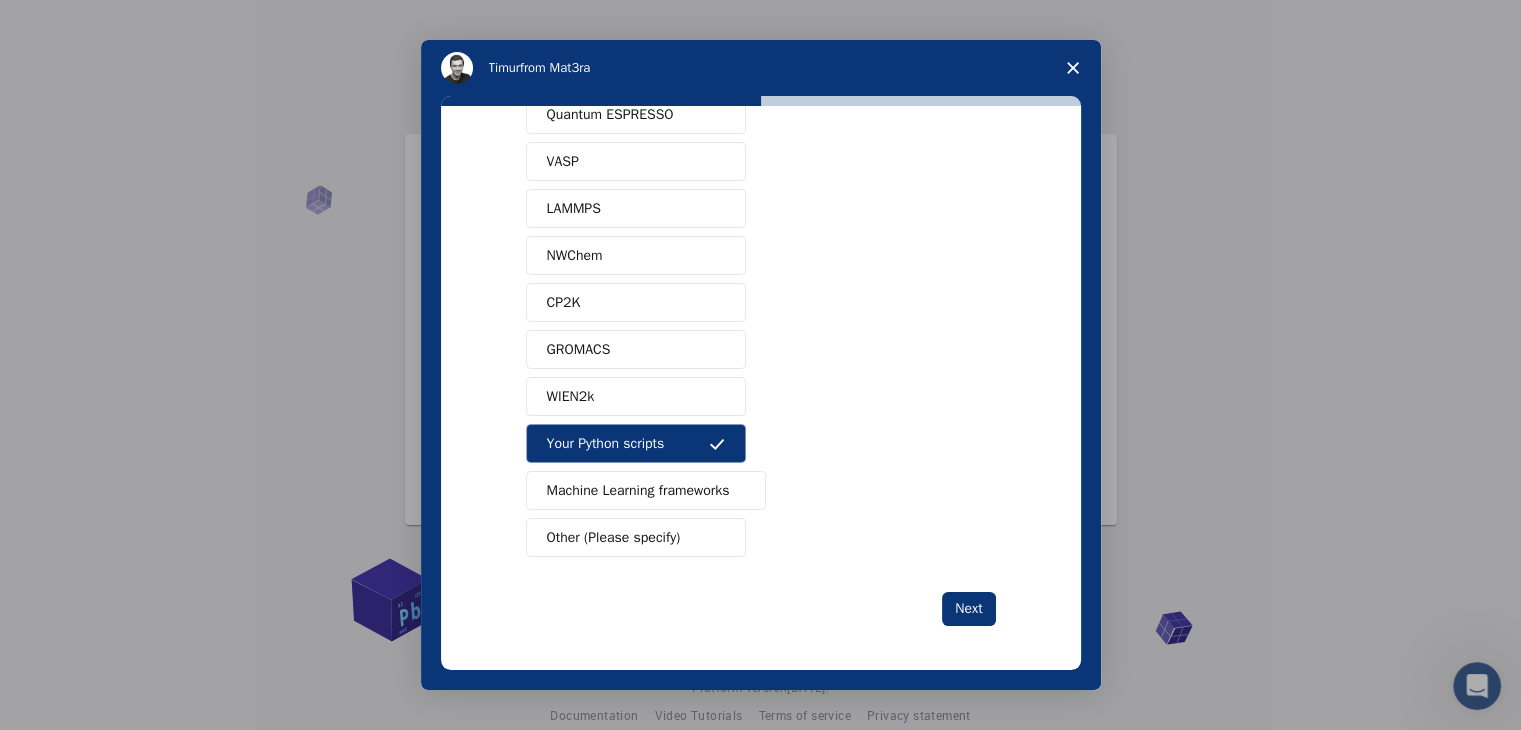click on "Other (Please specify)" at bounding box center (636, 537) 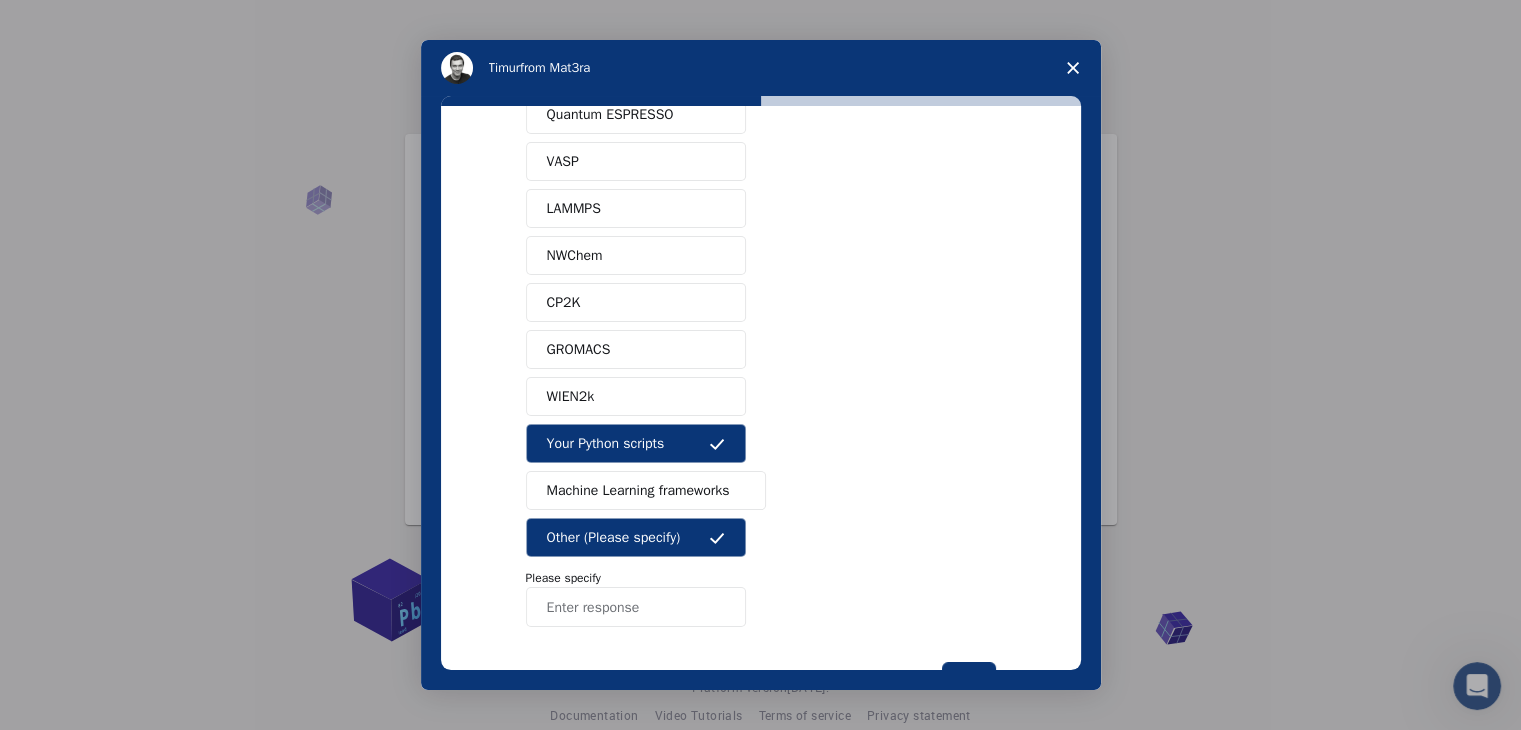 click at bounding box center [636, 607] 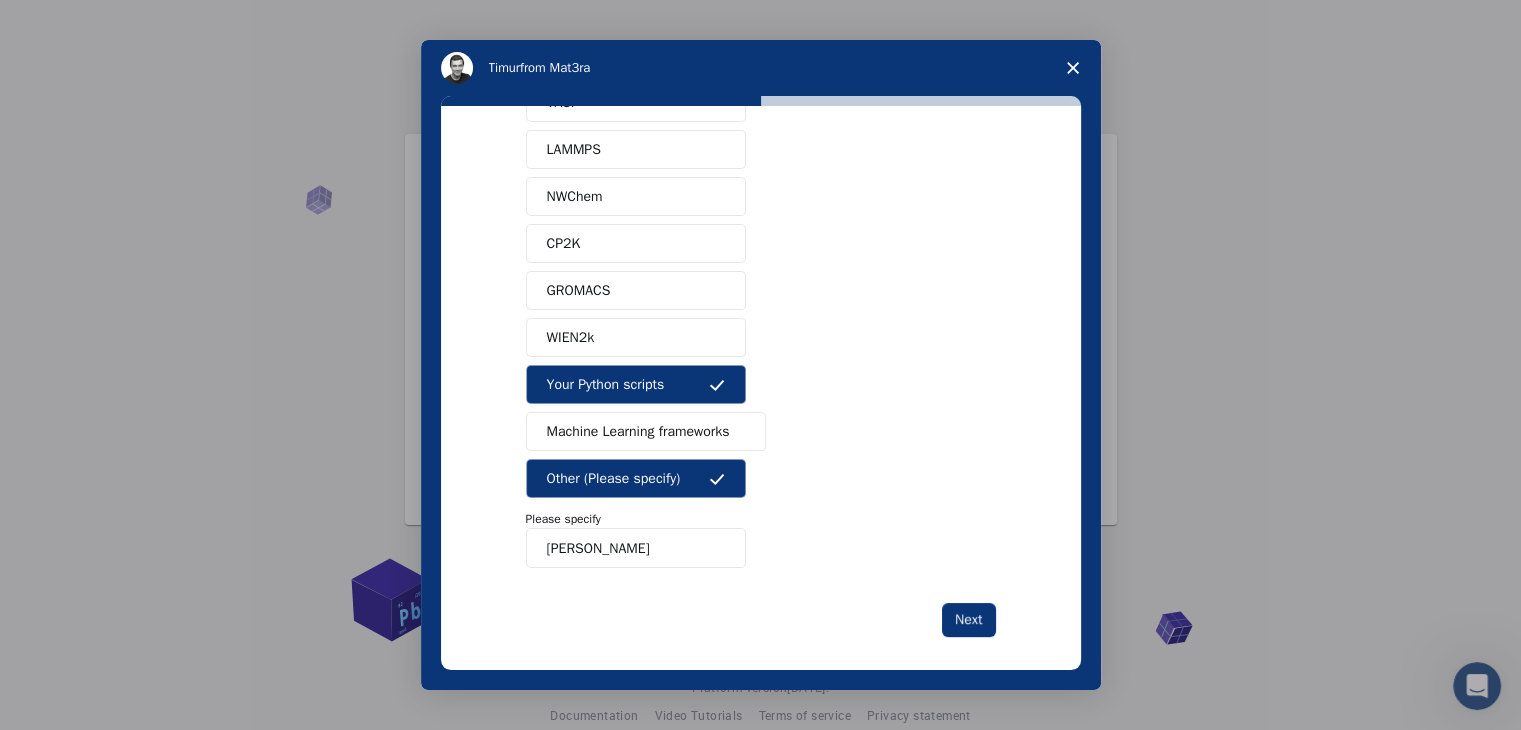 scroll, scrollTop: 157, scrollLeft: 0, axis: vertical 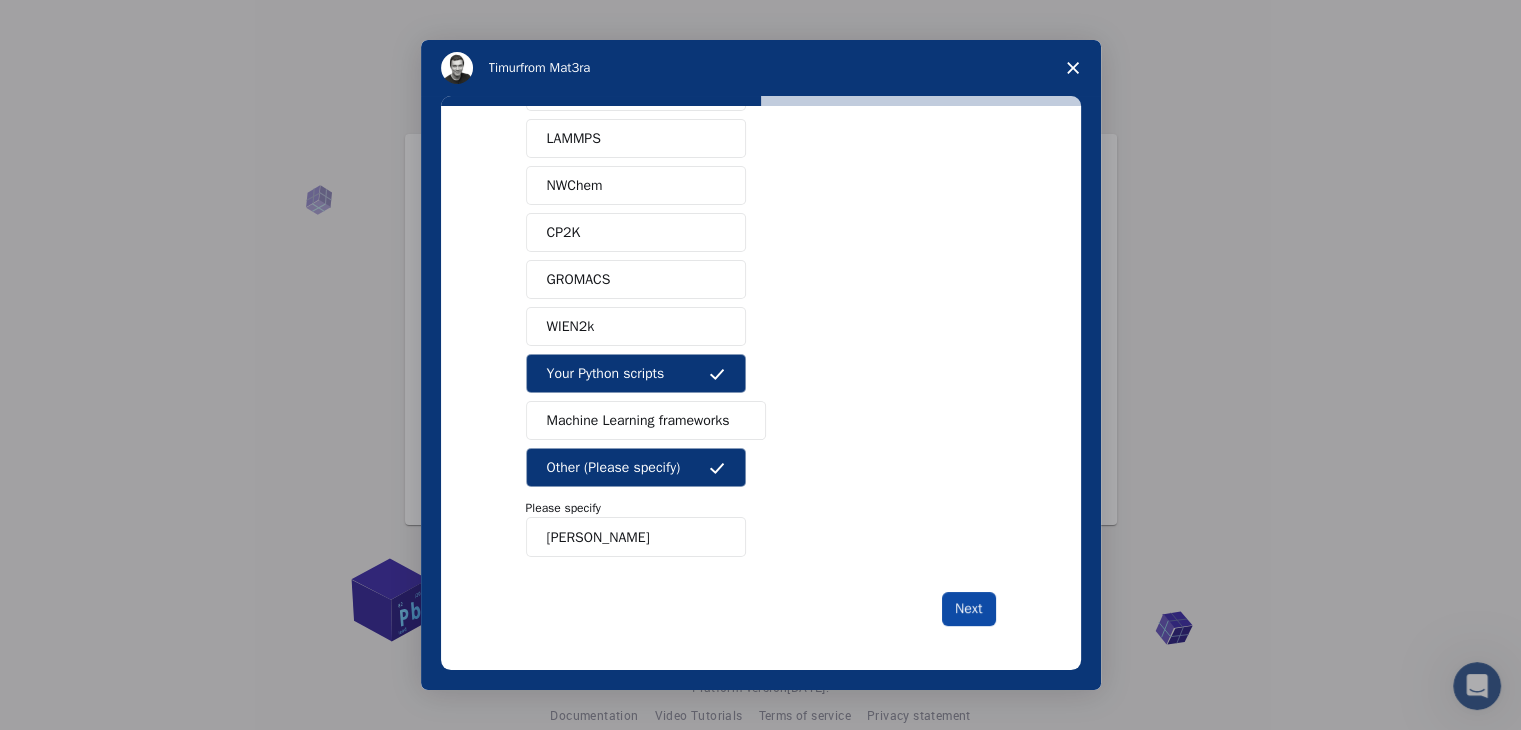 type on "[PERSON_NAME]" 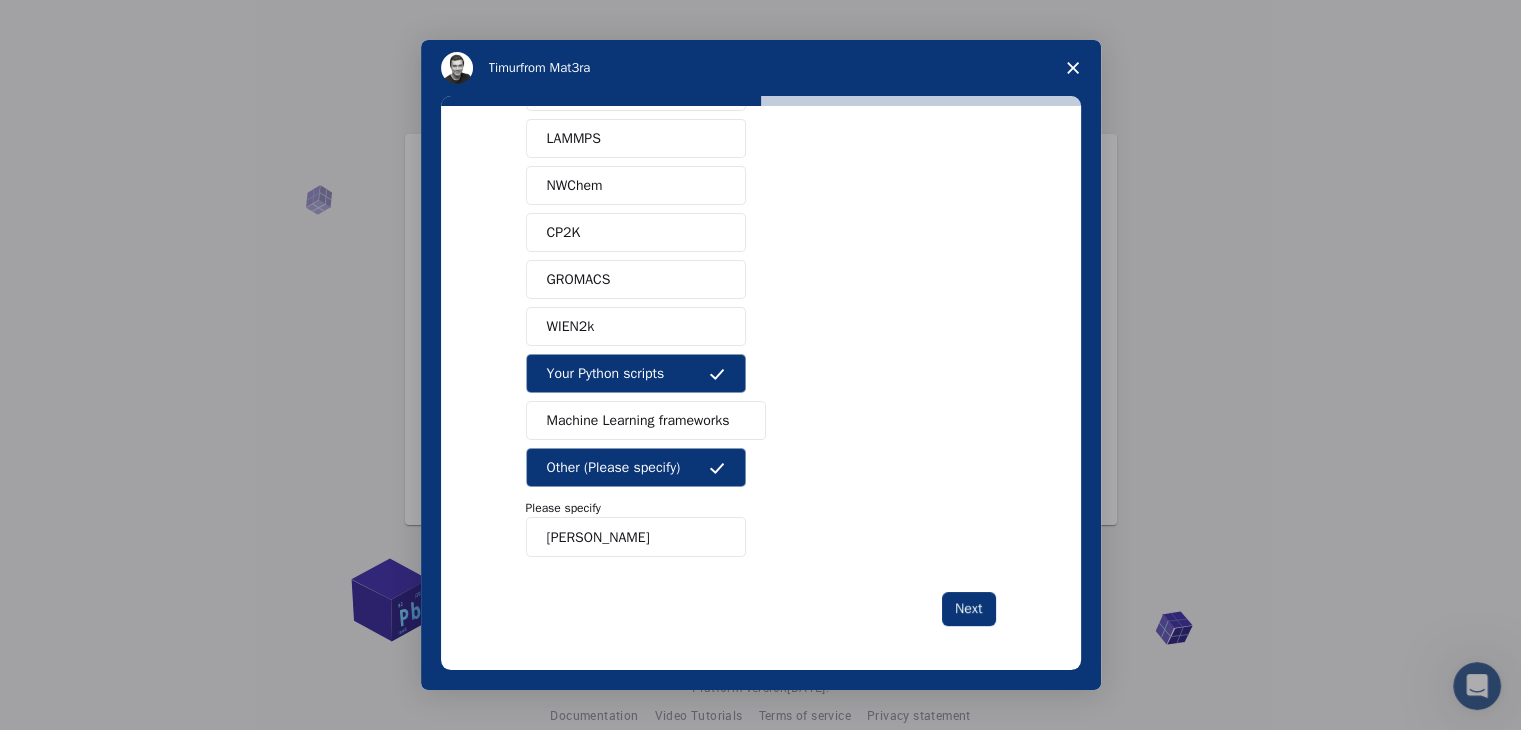 scroll, scrollTop: 0, scrollLeft: 0, axis: both 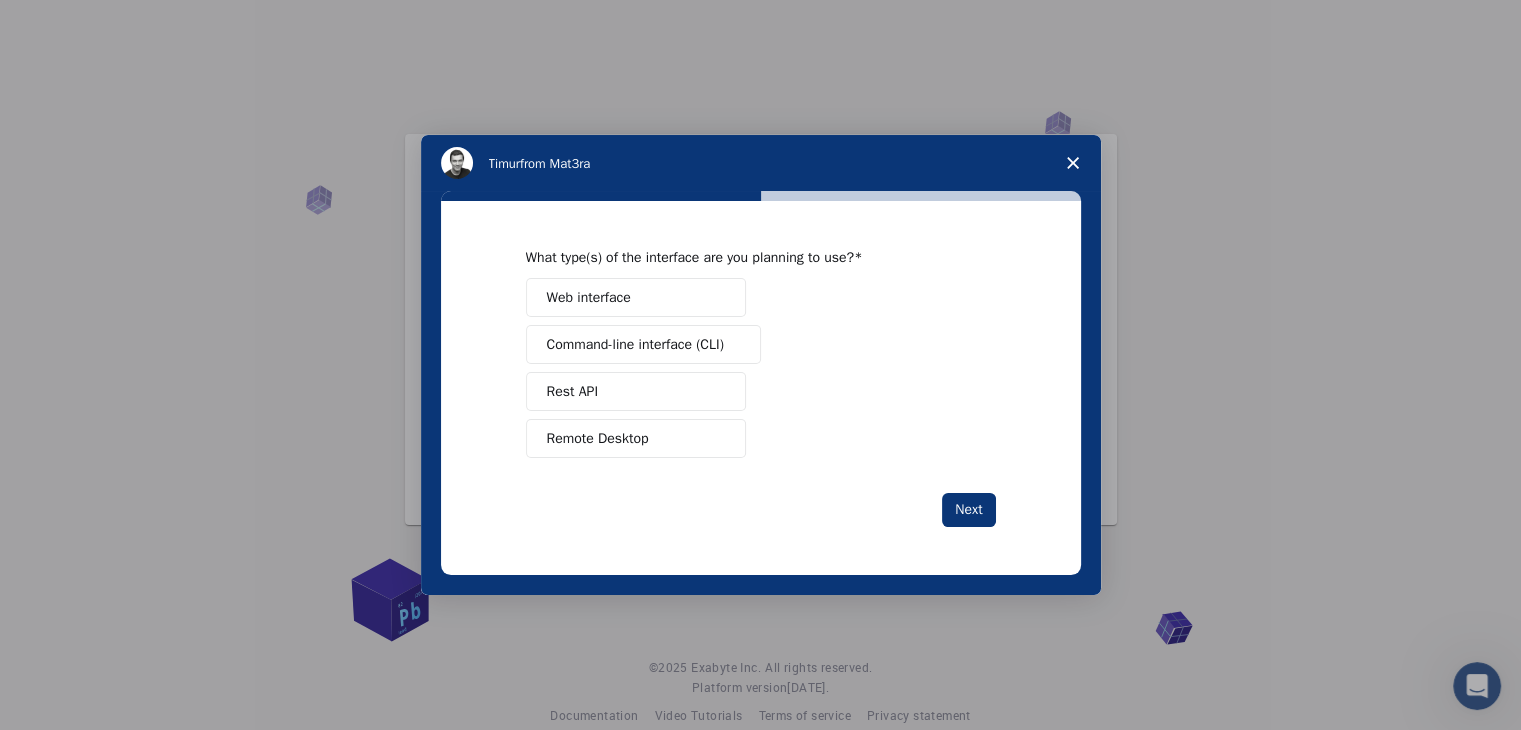 click on "Remote Desktop" at bounding box center [598, 438] 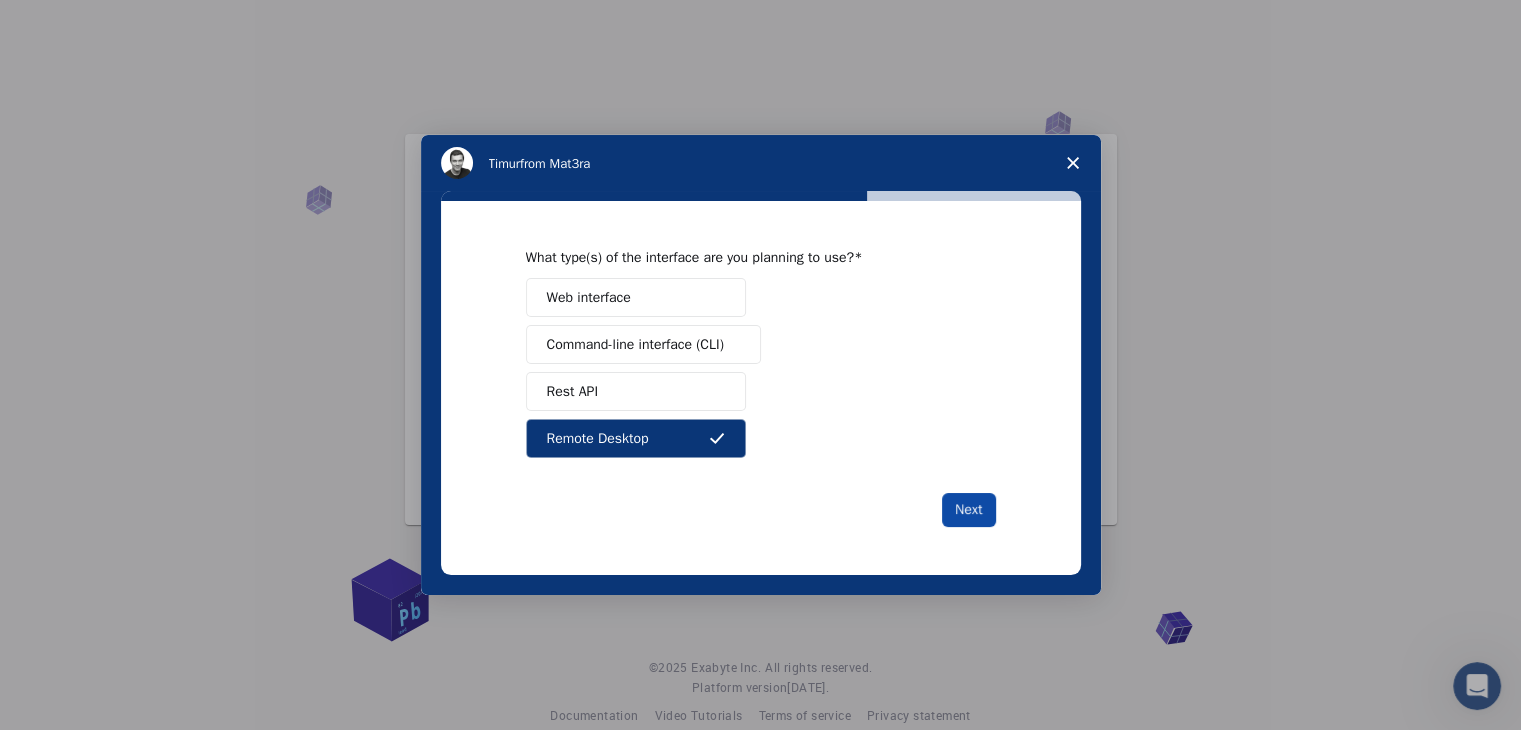 click on "Next" at bounding box center [968, 510] 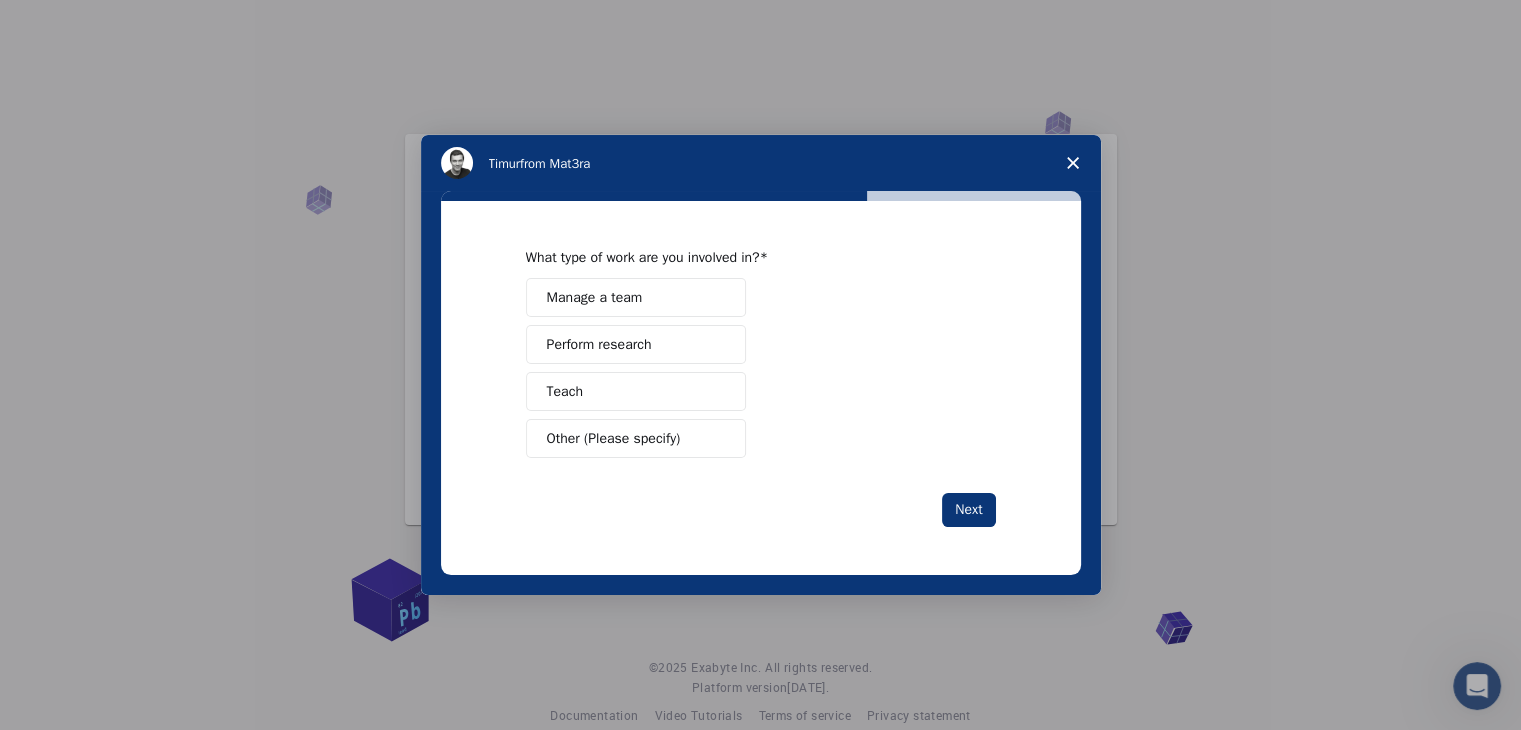 click on "Perform research" at bounding box center (636, 344) 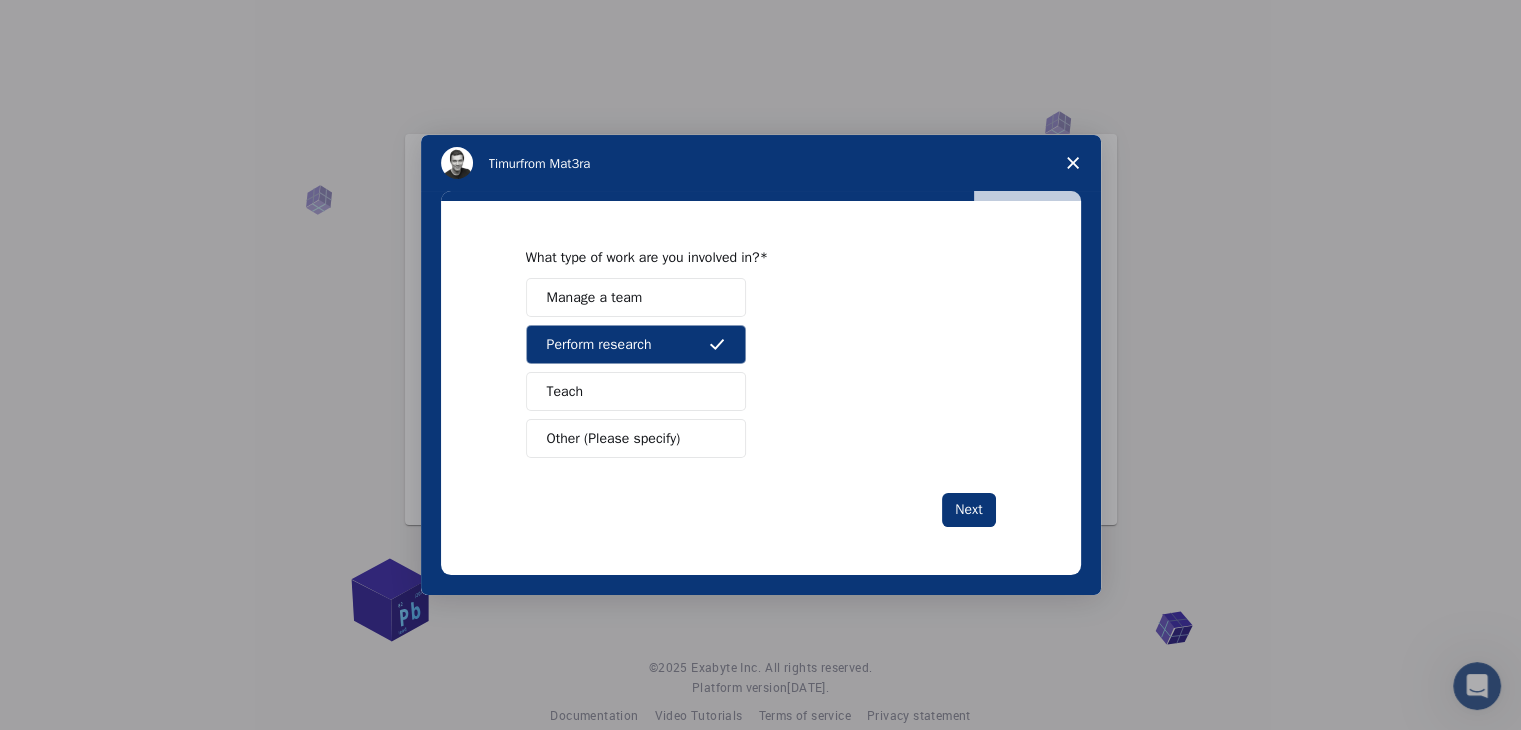 click on "Teach" at bounding box center [636, 391] 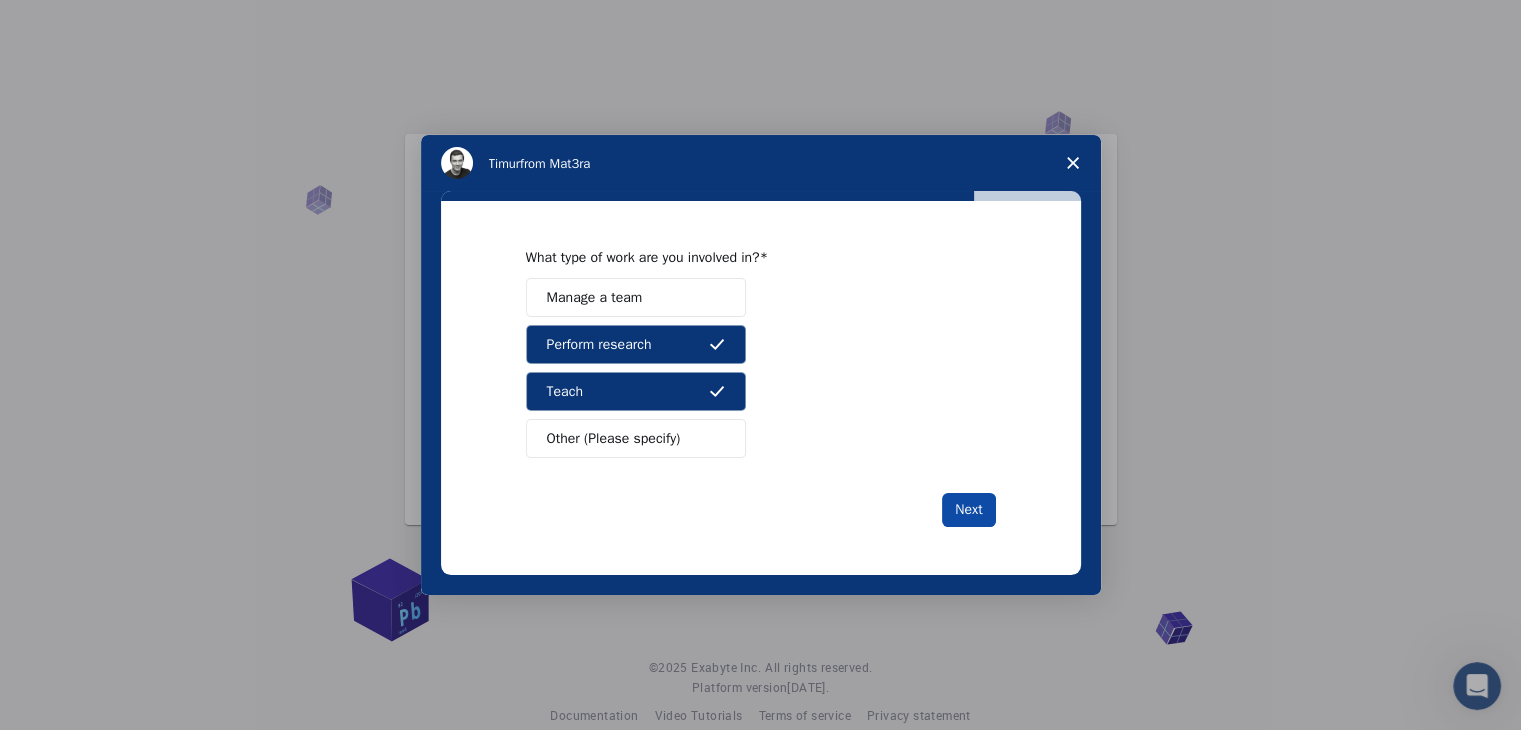 click on "Next" at bounding box center (968, 510) 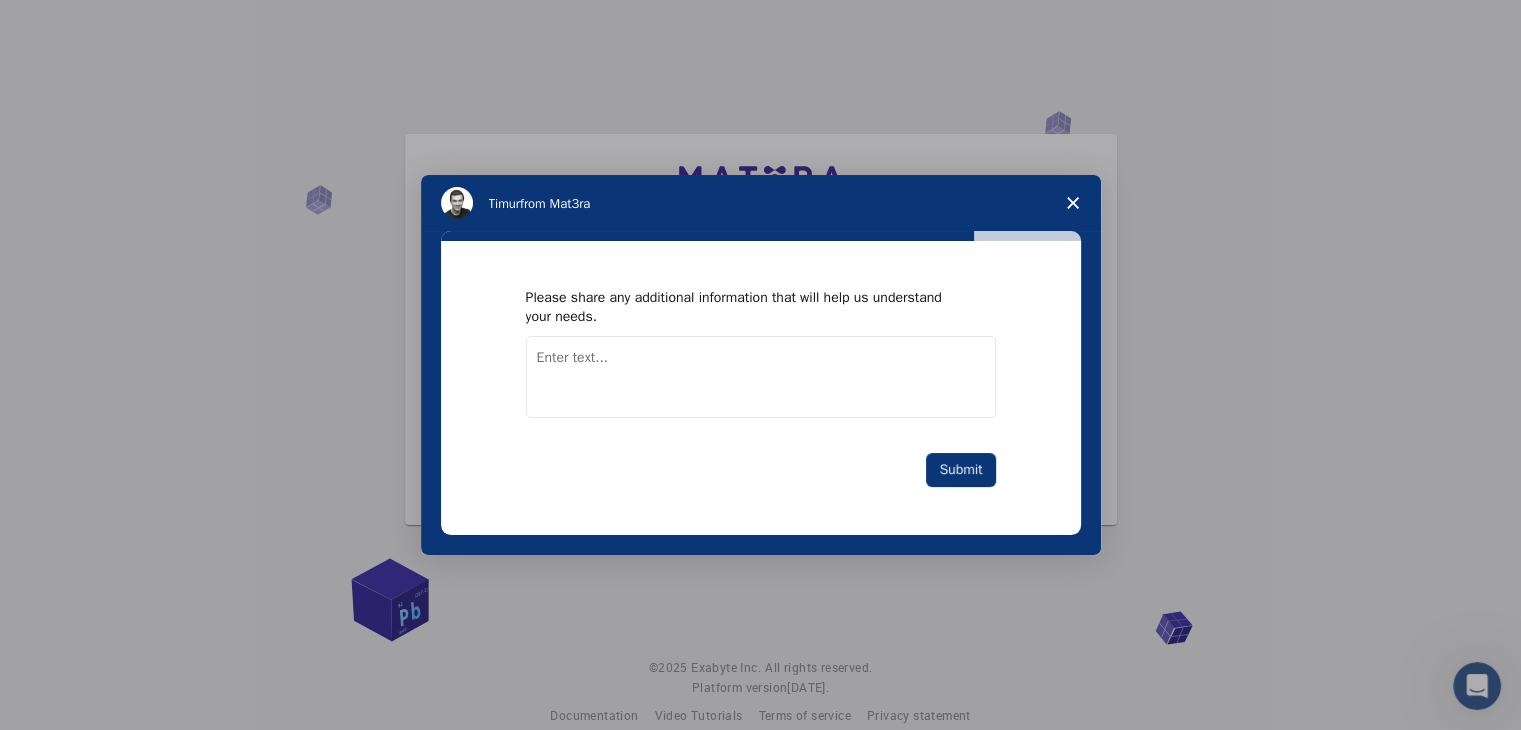 click on "Please share any additional information that will help us understand your needs. Submit" at bounding box center (761, 387) 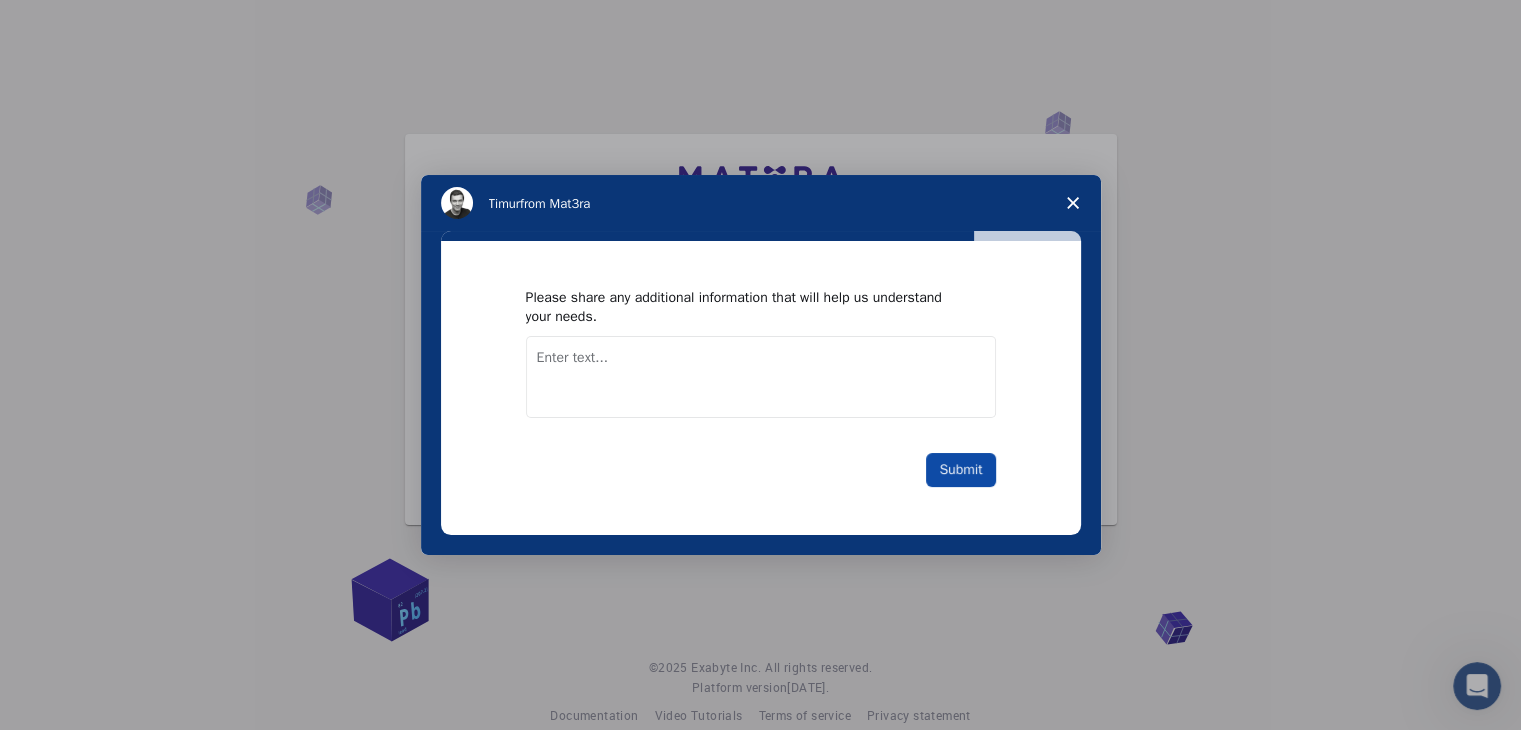 click on "Submit" at bounding box center (960, 470) 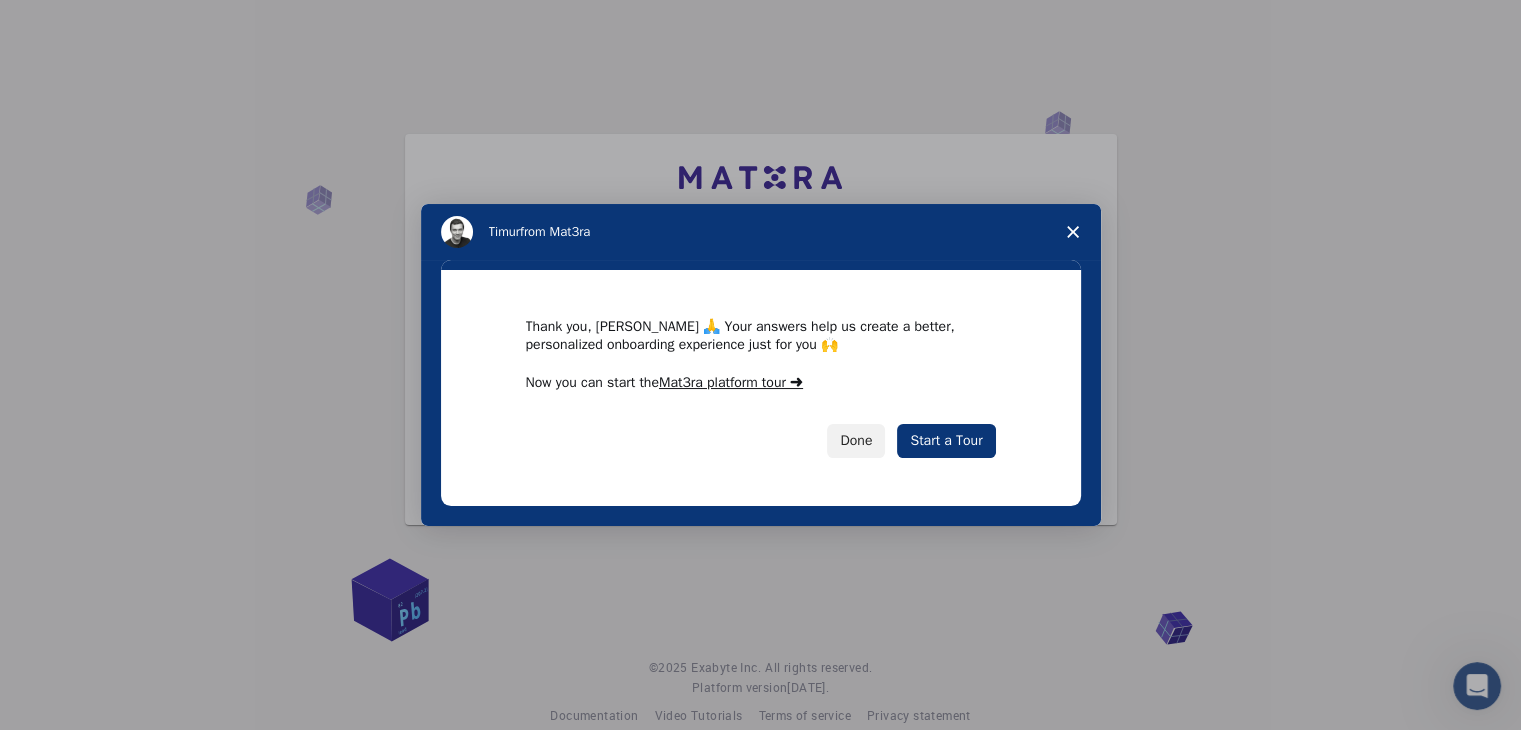 click on "Thank you, [PERSON_NAME] 🙏 Your answers help us create a better, personalized onboarding experience just for you 🙌   Now you can start the  Mat3ra platform tour ➜ Done Start a Tour" at bounding box center (761, 388) 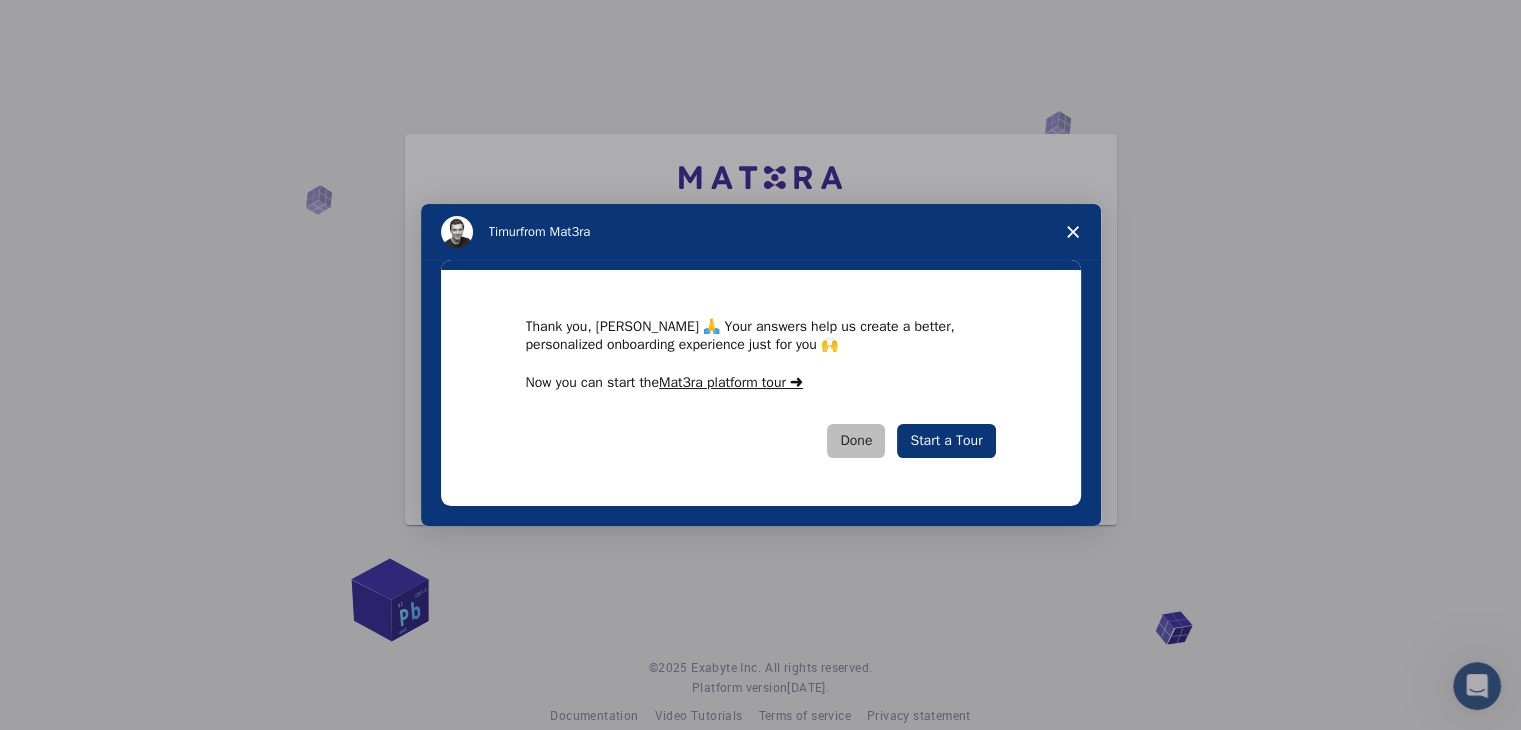 click on "Done" at bounding box center [856, 441] 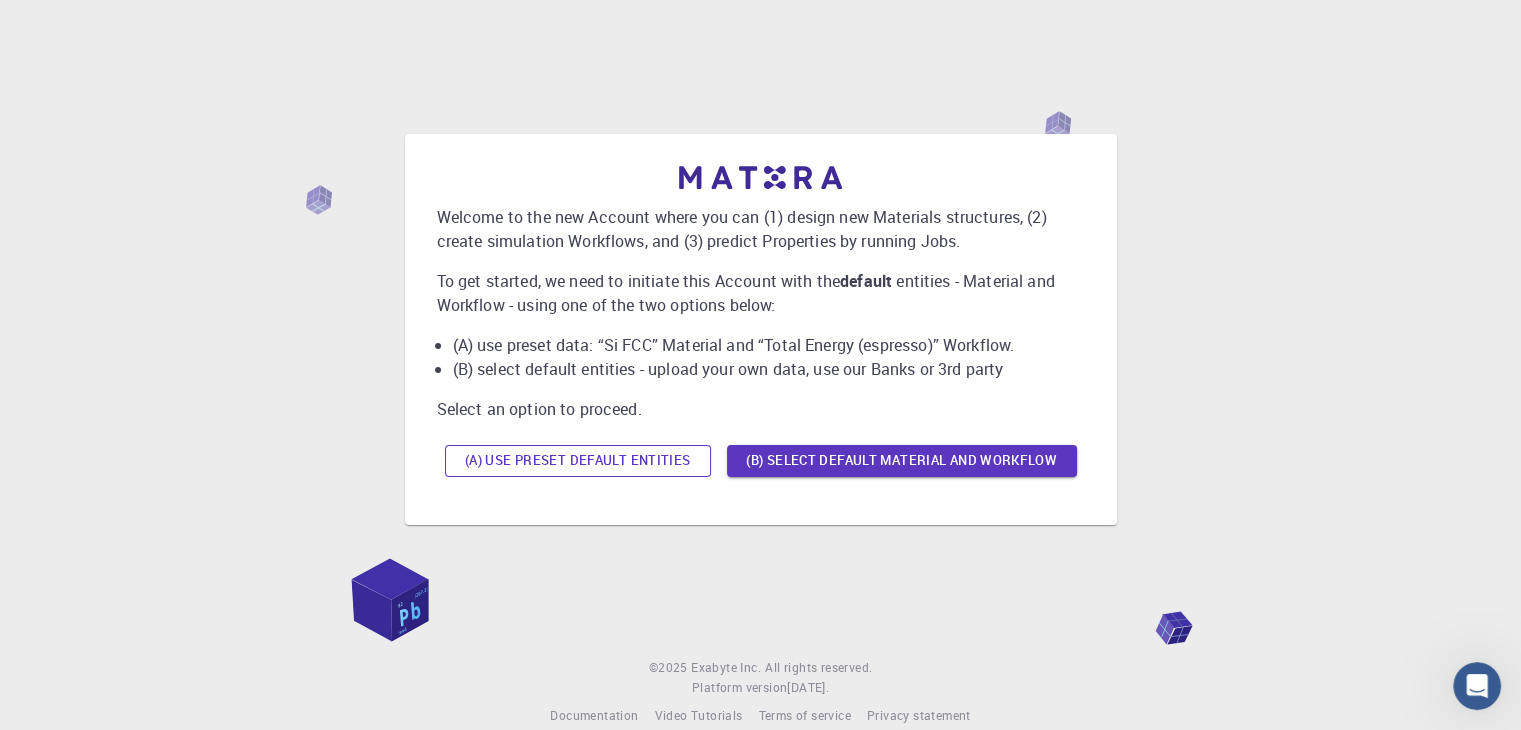 click on "(A) Use preset default entities" at bounding box center (578, 461) 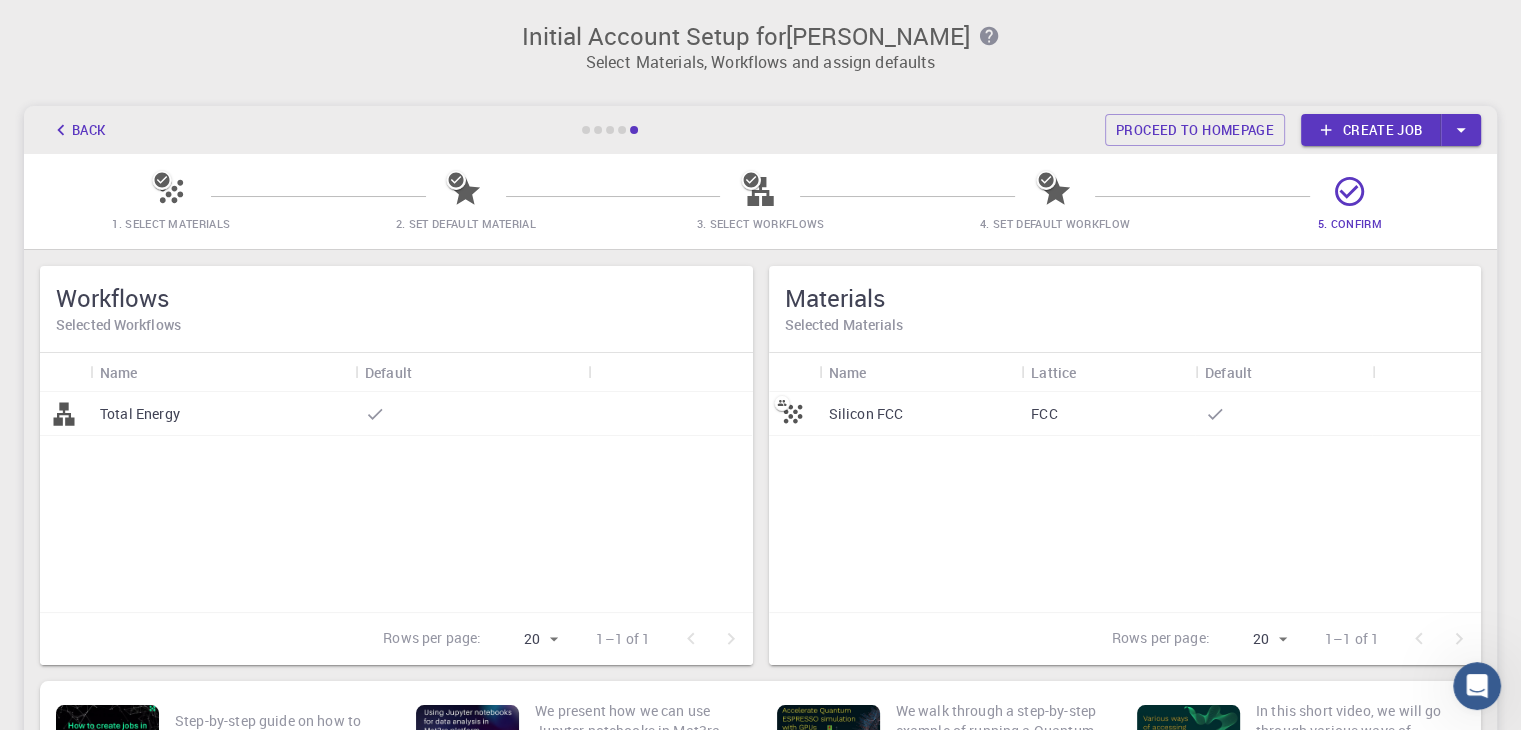 scroll, scrollTop: 0, scrollLeft: 0, axis: both 